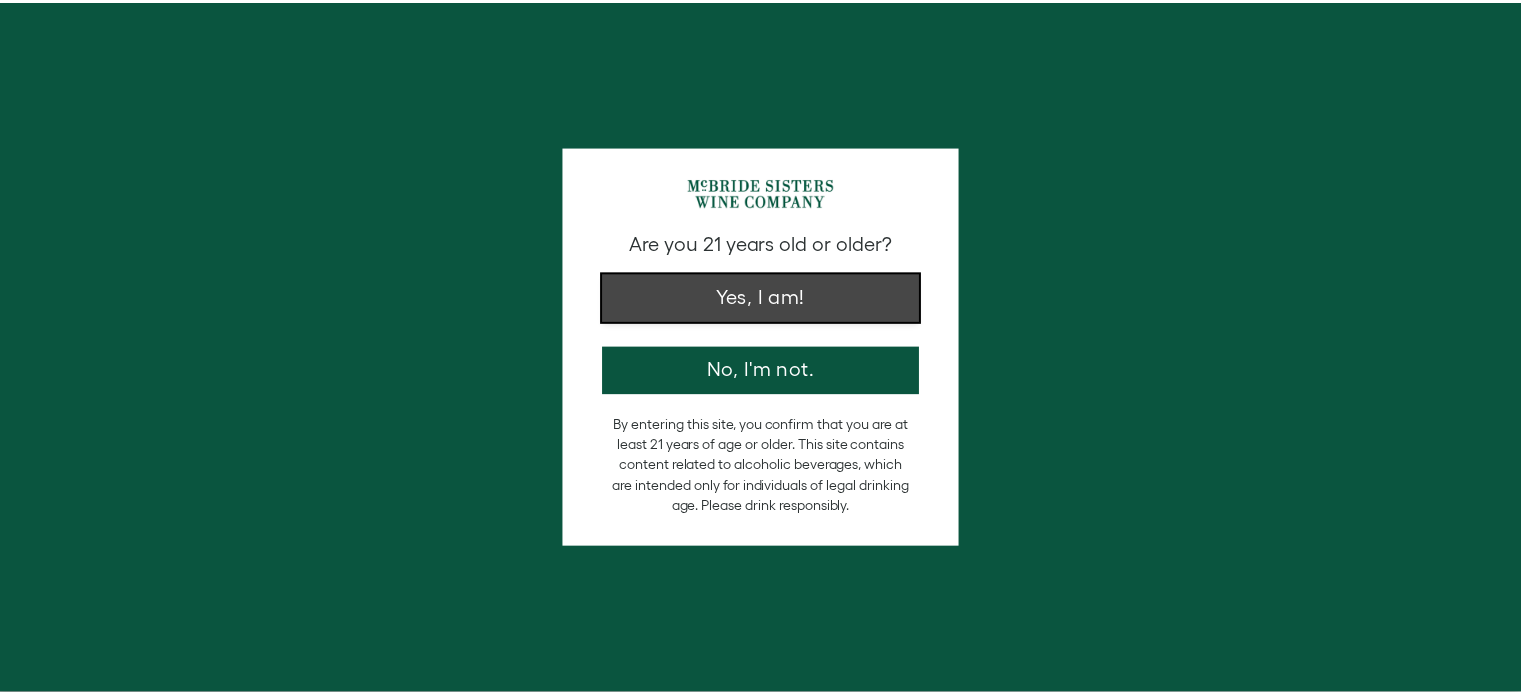 scroll, scrollTop: 0, scrollLeft: 0, axis: both 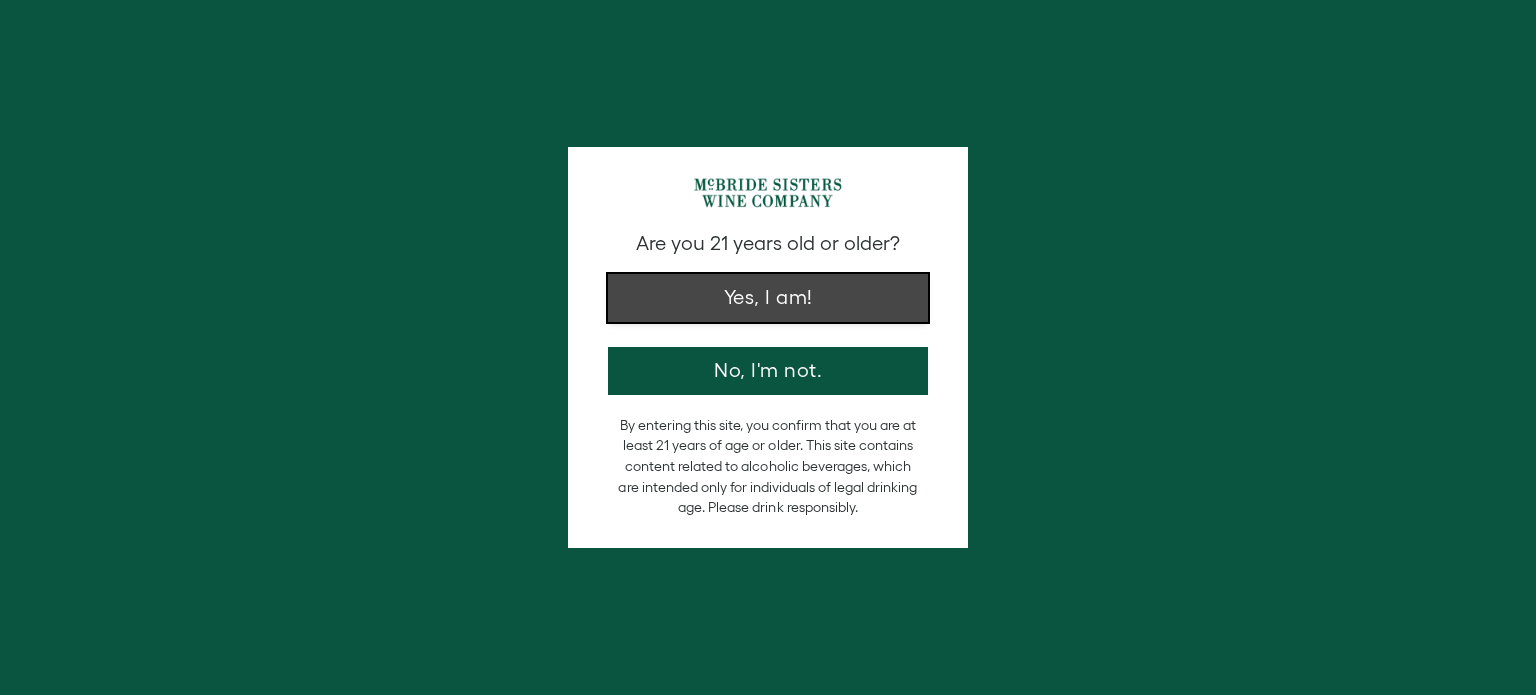 click on "Yes, I am!" at bounding box center (768, 298) 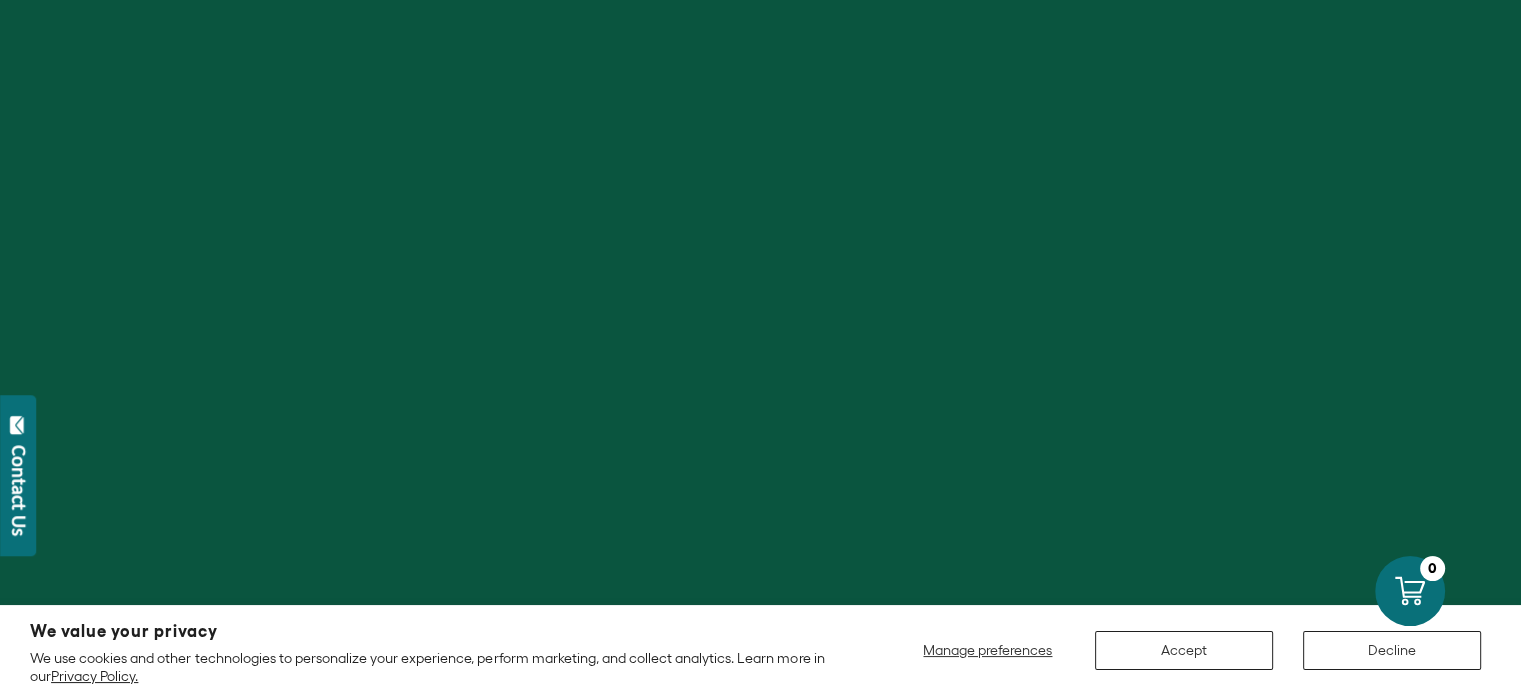 scroll, scrollTop: 0, scrollLeft: 0, axis: both 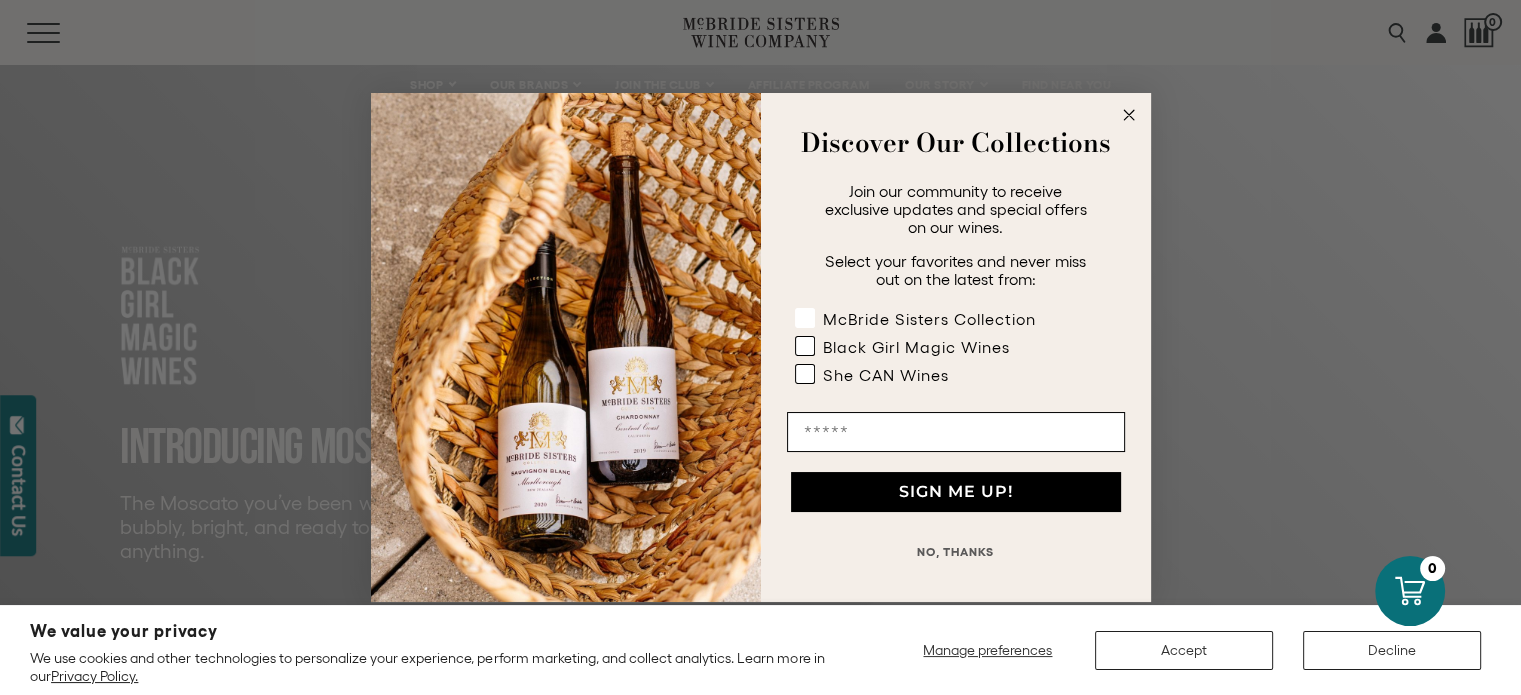 click at bounding box center (804, 318) 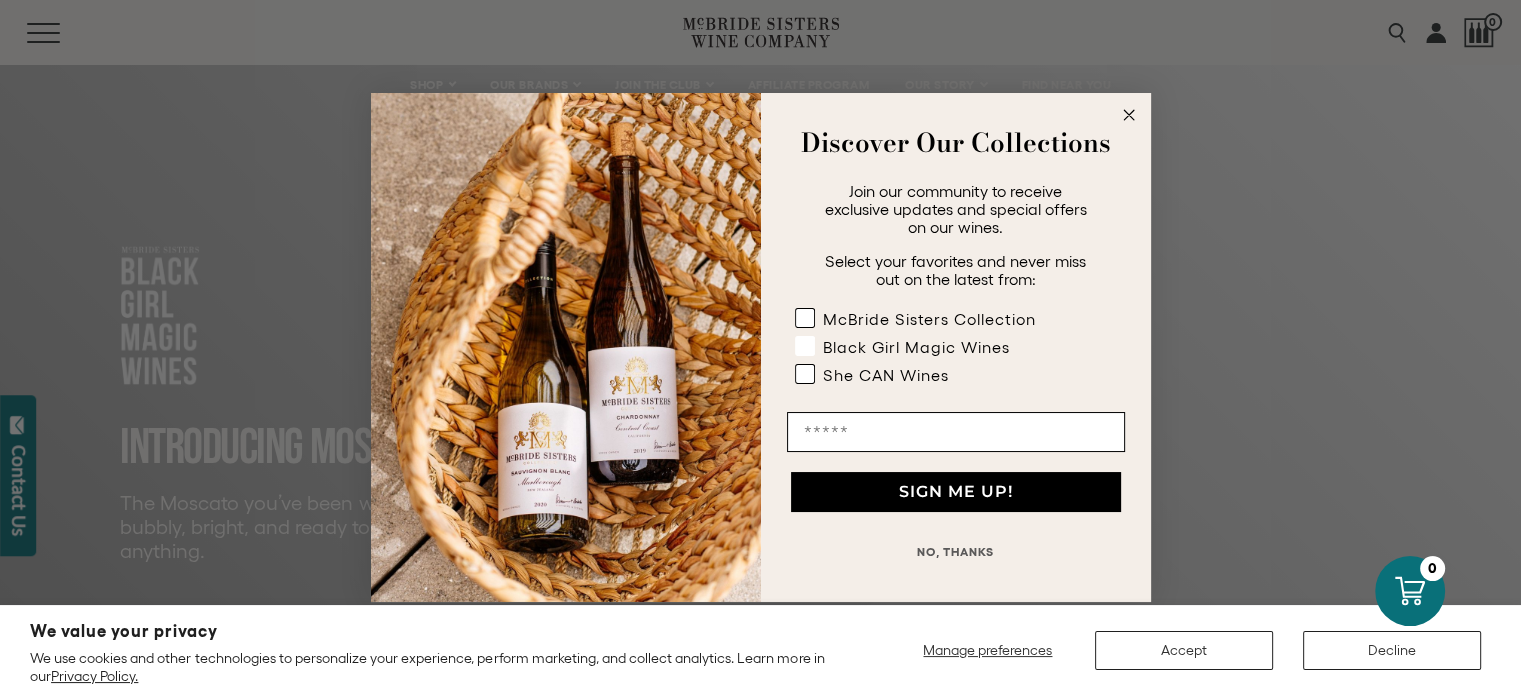 click at bounding box center (804, 346) 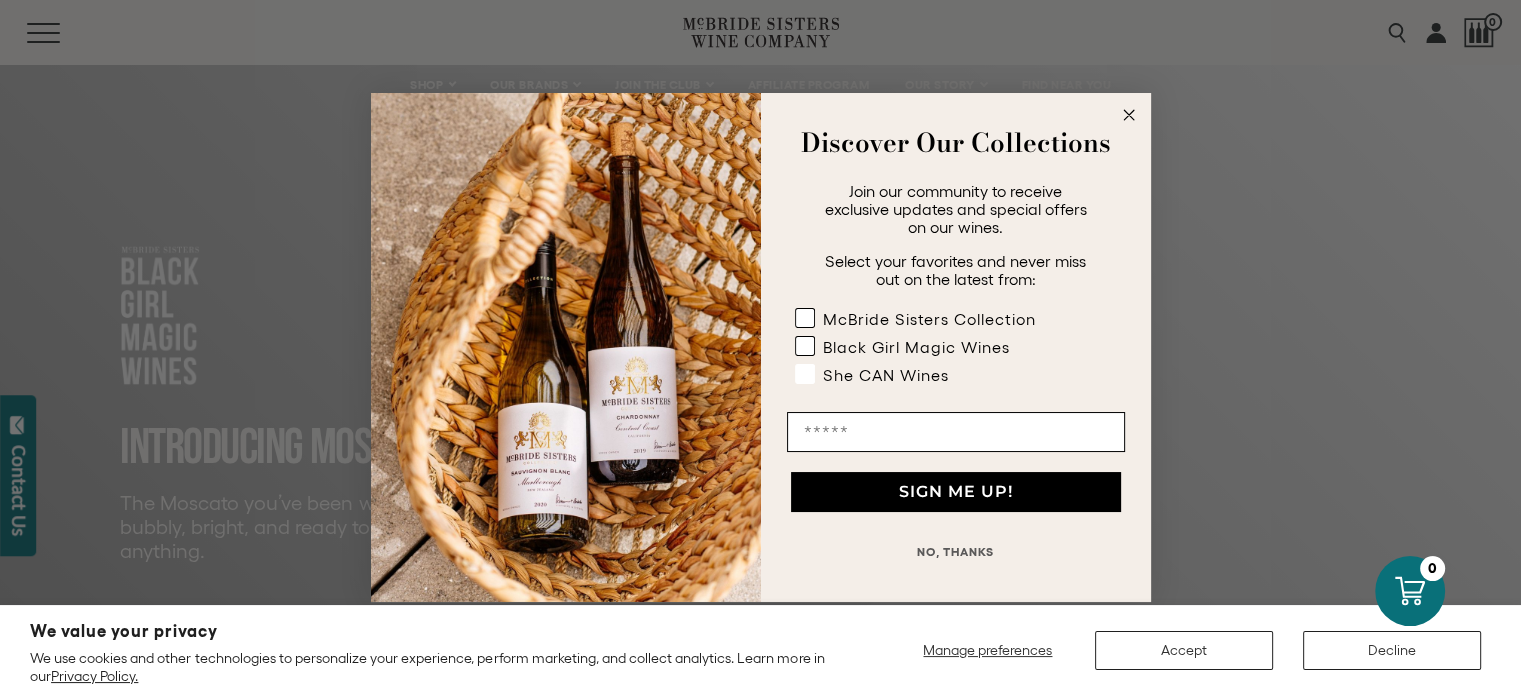 click at bounding box center (804, 374) 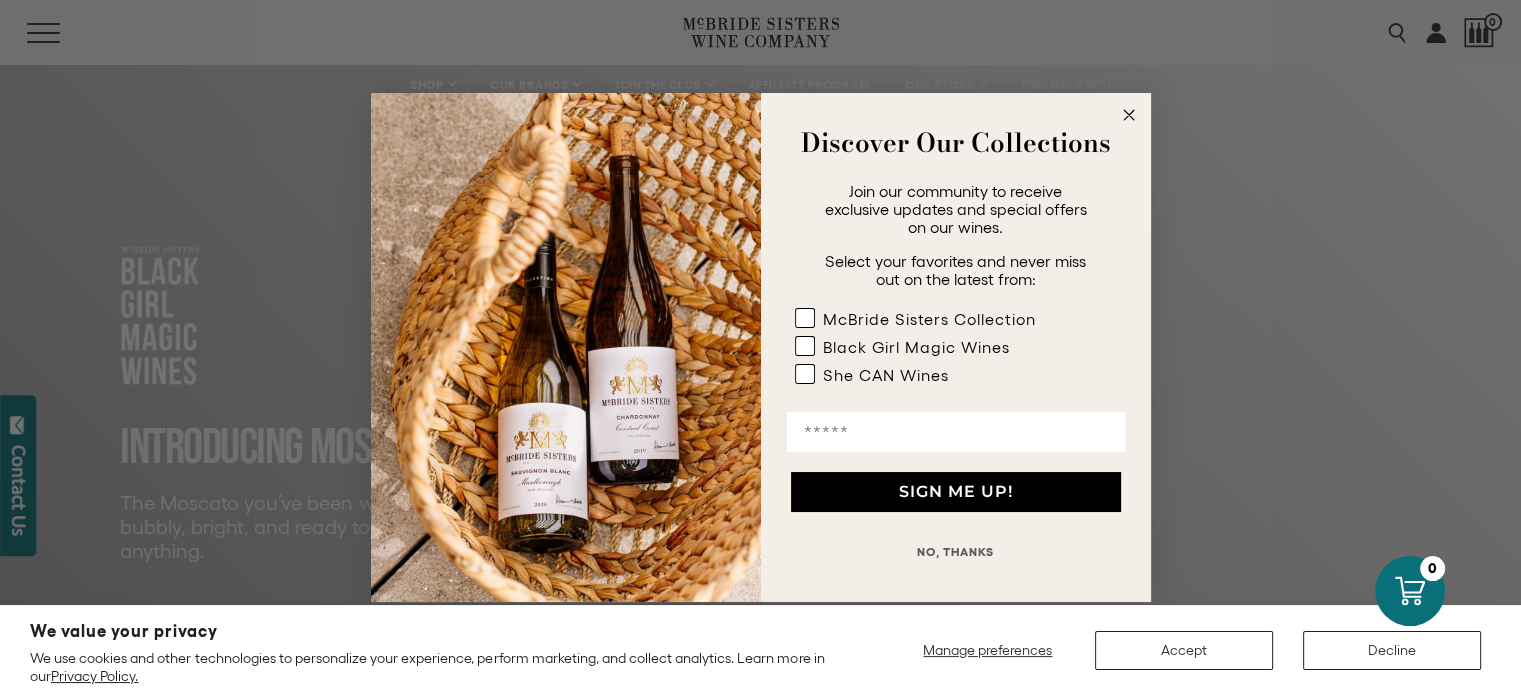 click at bounding box center [956, 432] 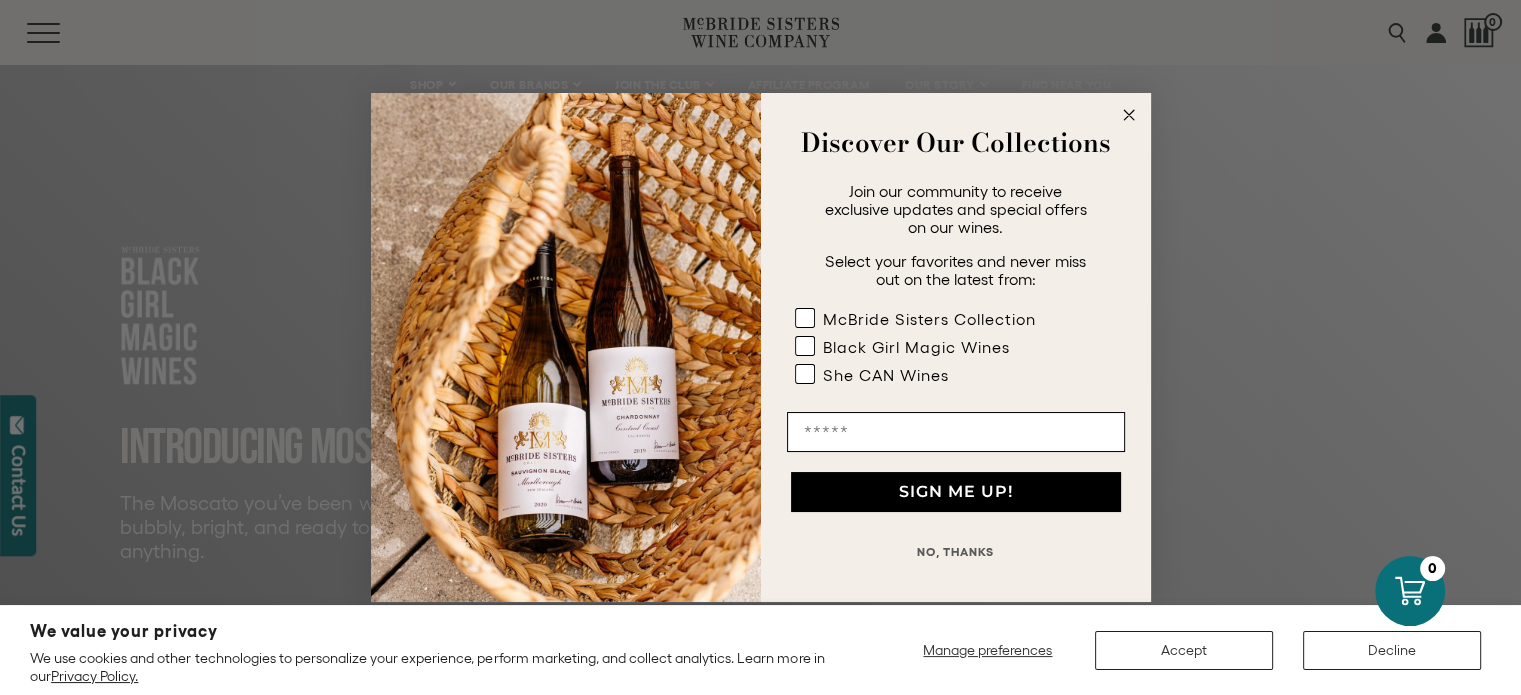 type on "**********" 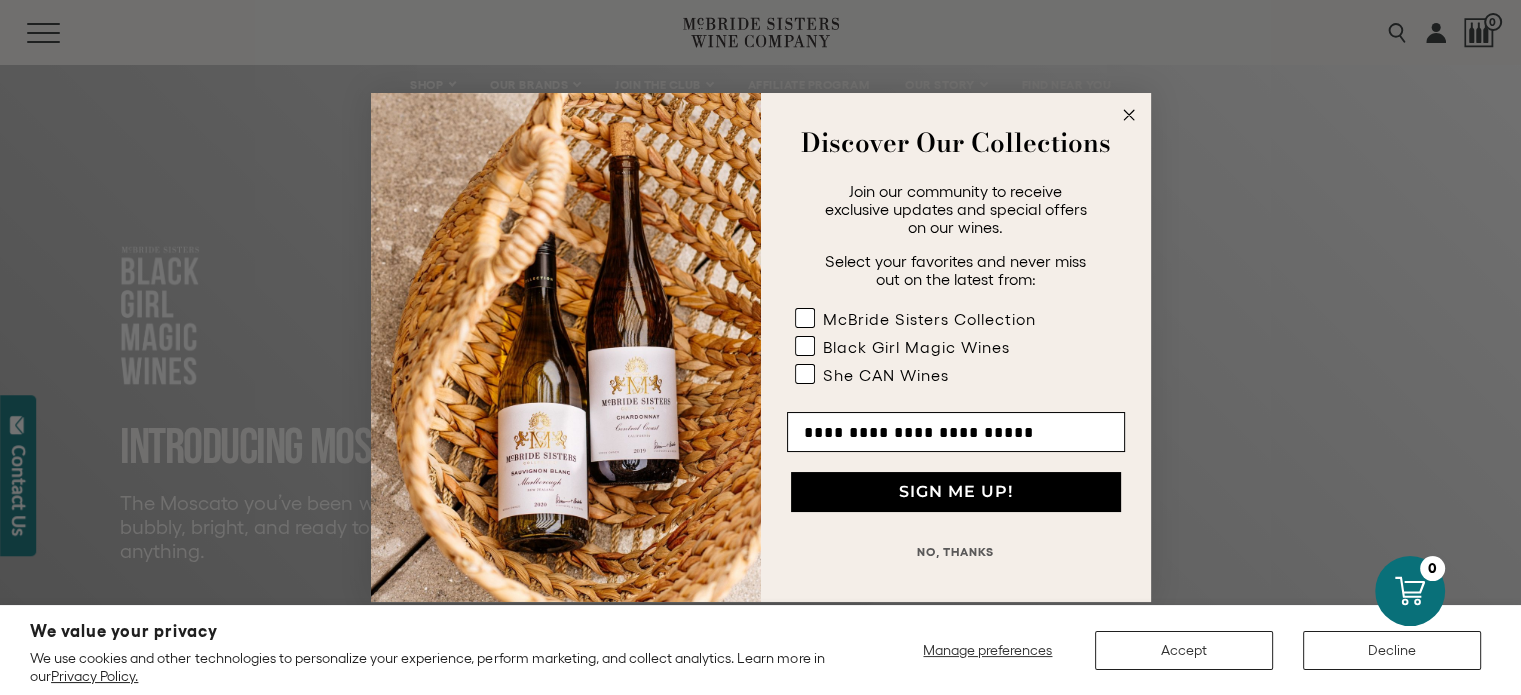 click on "SIGN ME UP!" at bounding box center [956, 492] 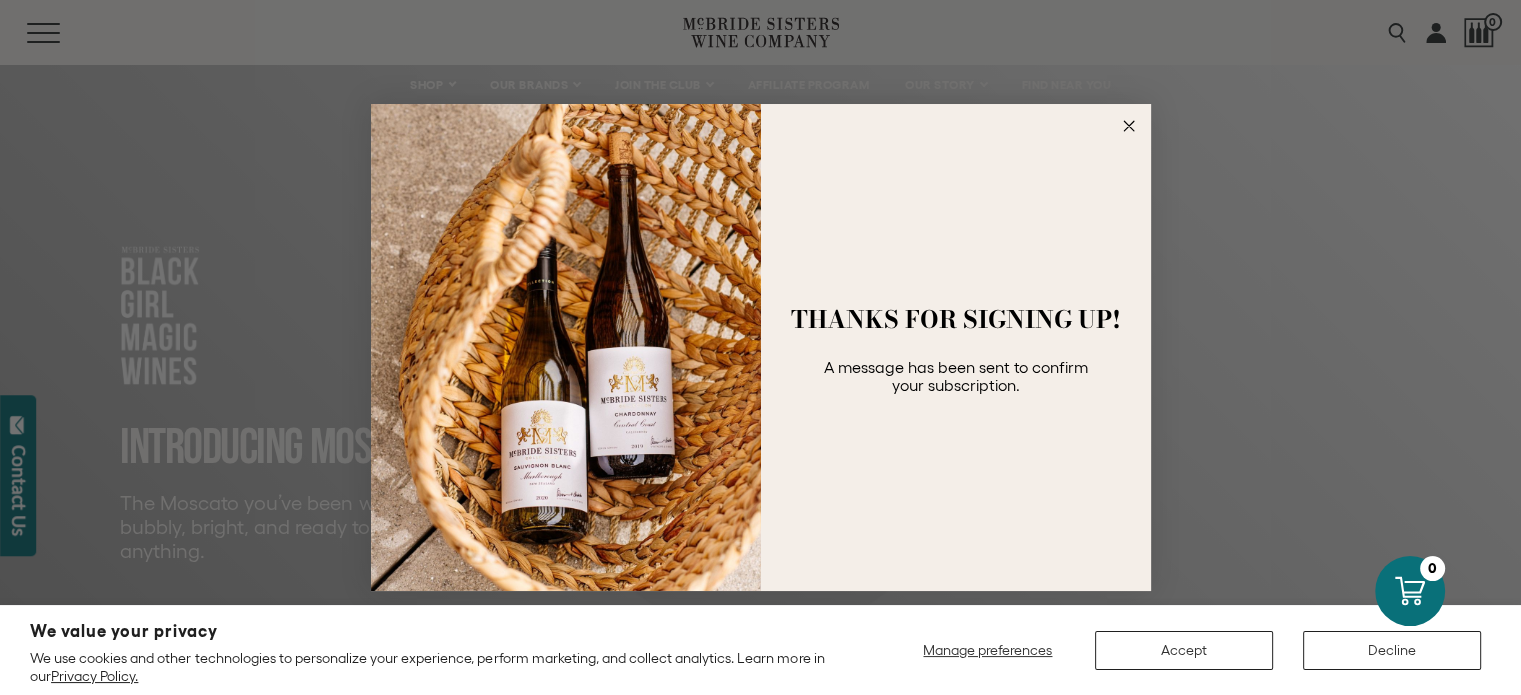 click on "Close dialog" at bounding box center (1129, 126) 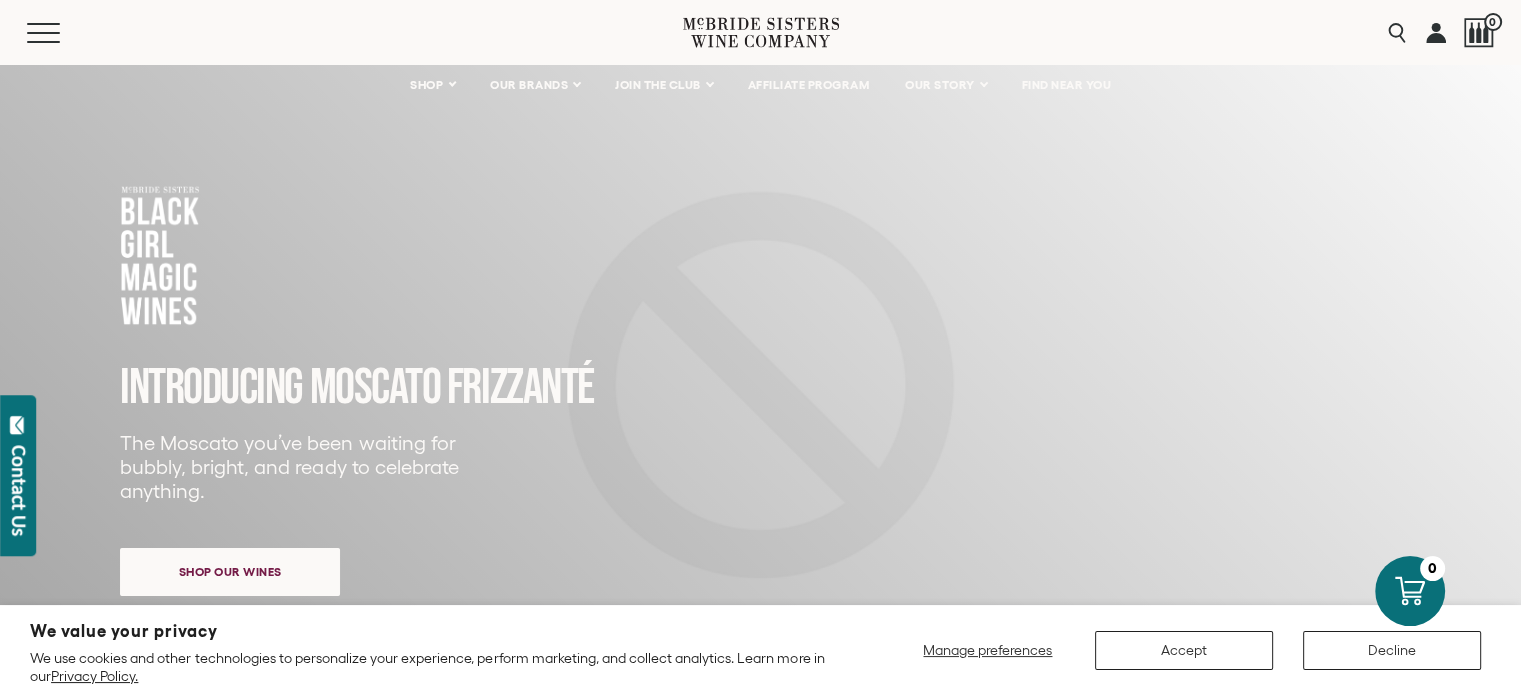 scroll, scrollTop: 0, scrollLeft: 0, axis: both 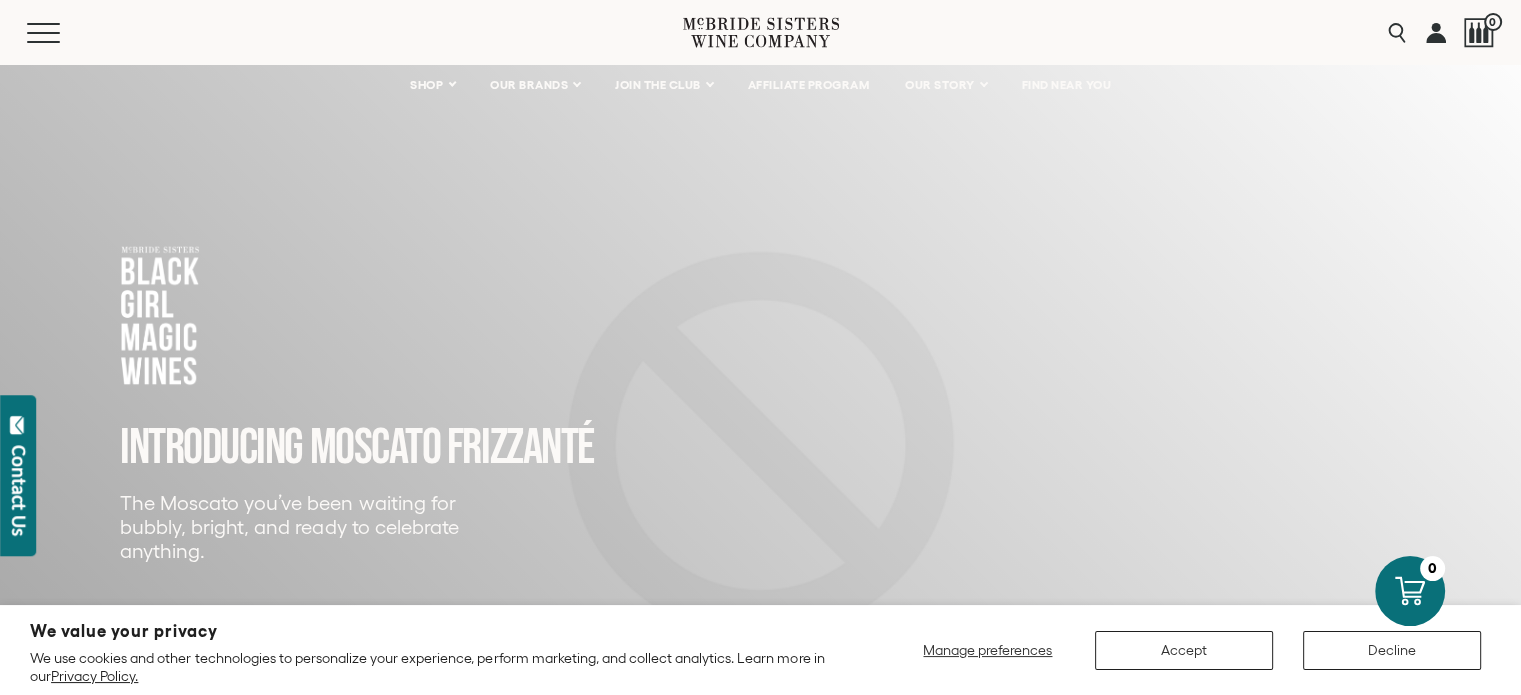 click at bounding box center (1436, 32) 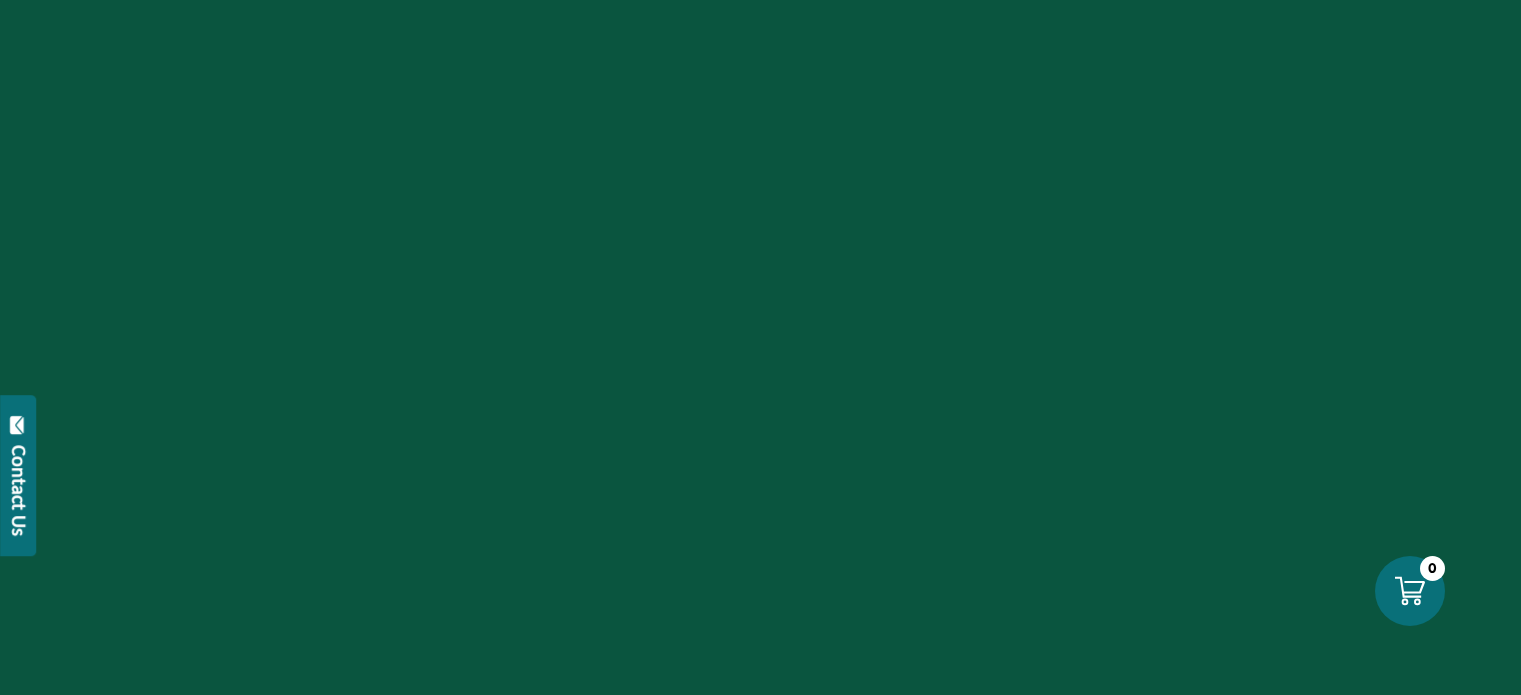 scroll, scrollTop: 0, scrollLeft: 0, axis: both 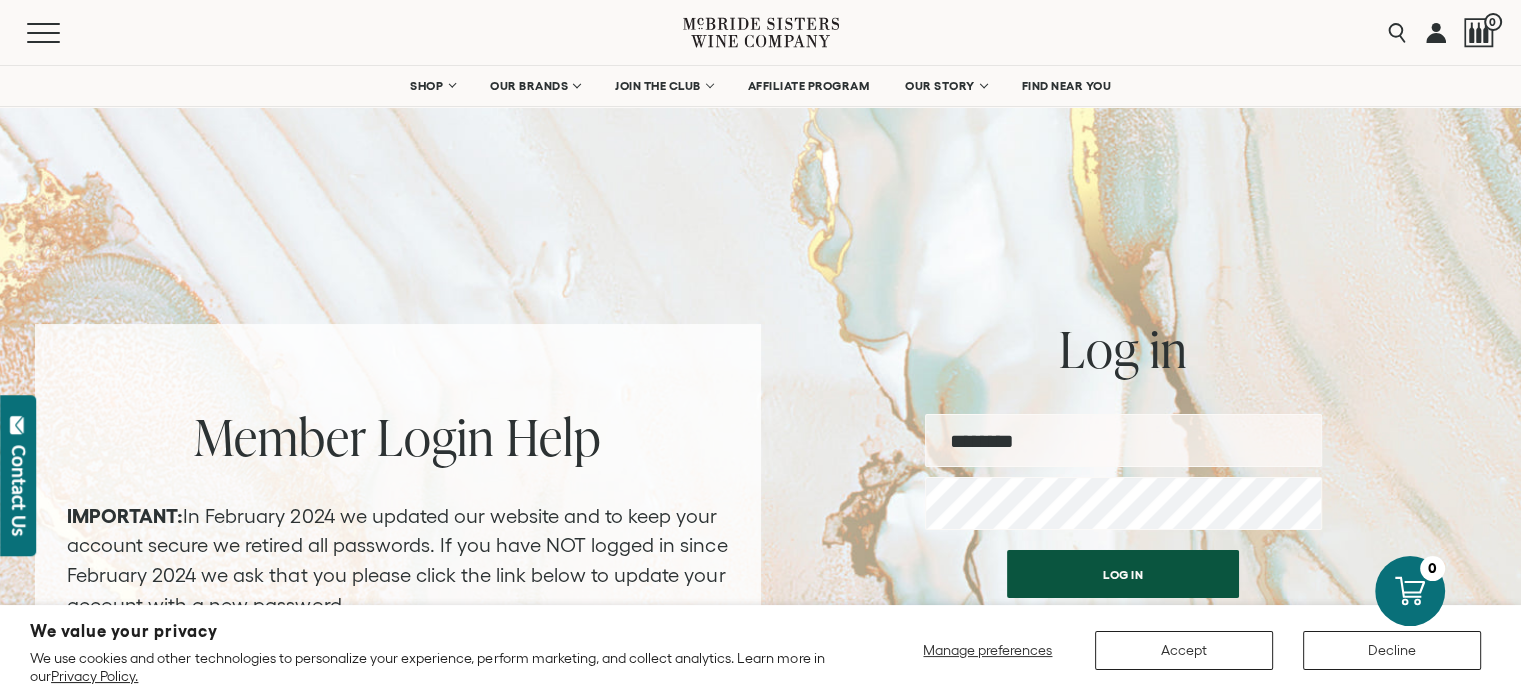 click at bounding box center [1123, 440] 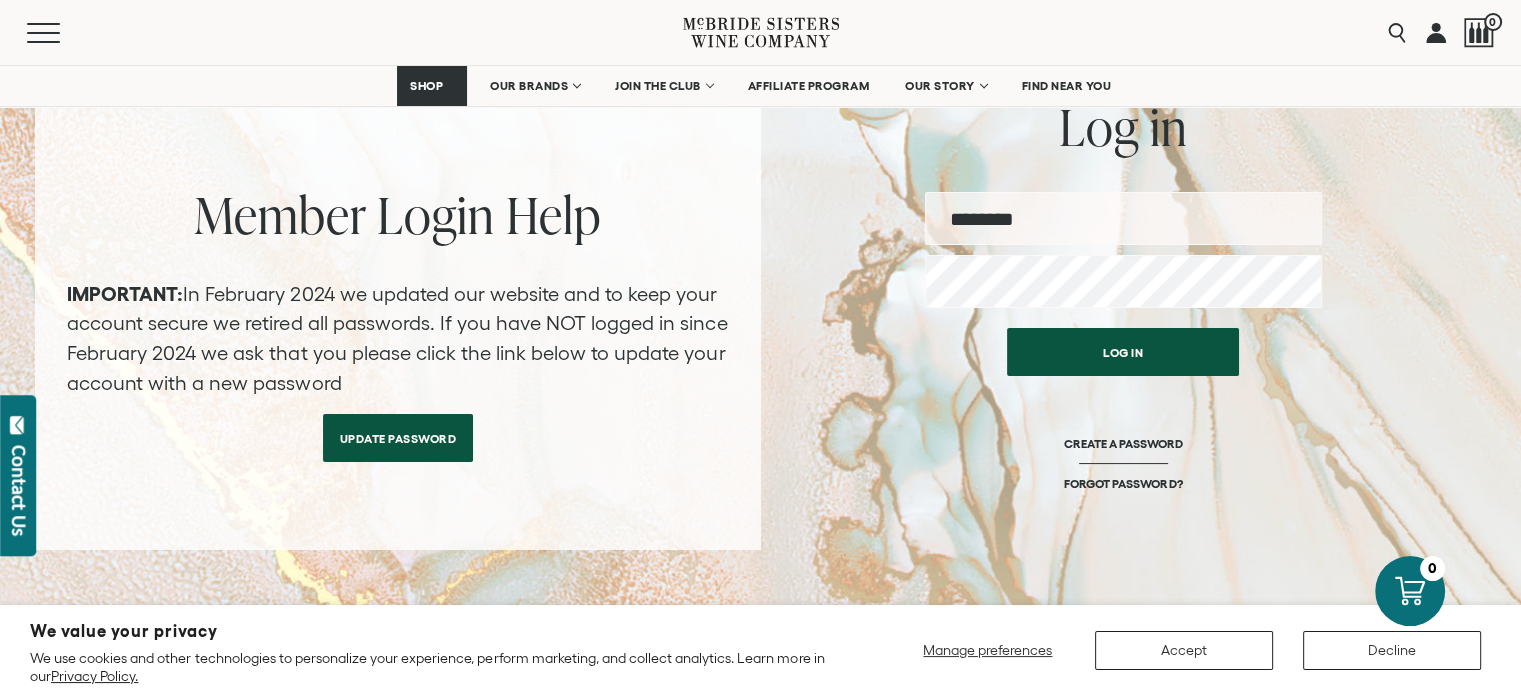 scroll, scrollTop: 200, scrollLeft: 0, axis: vertical 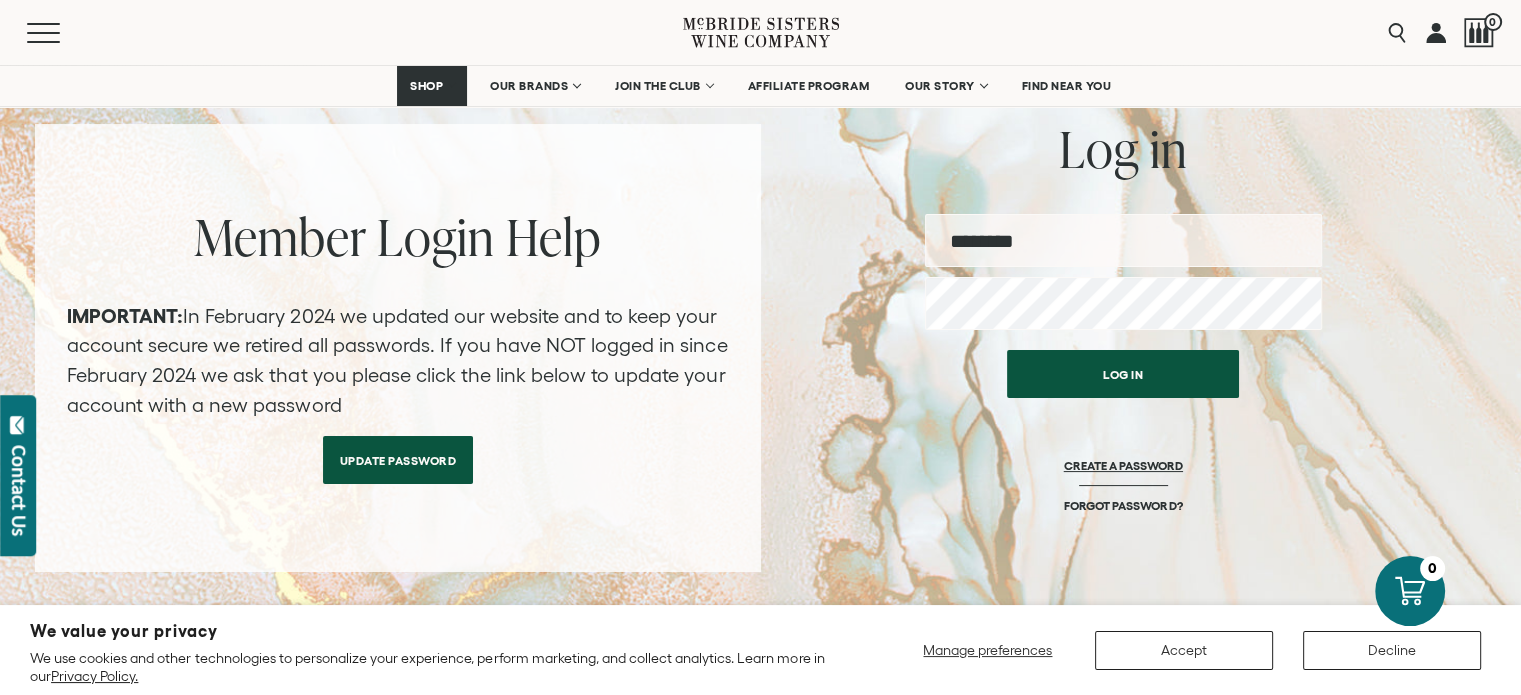 click on "CREATE A PASSWORD" at bounding box center (1123, 478) 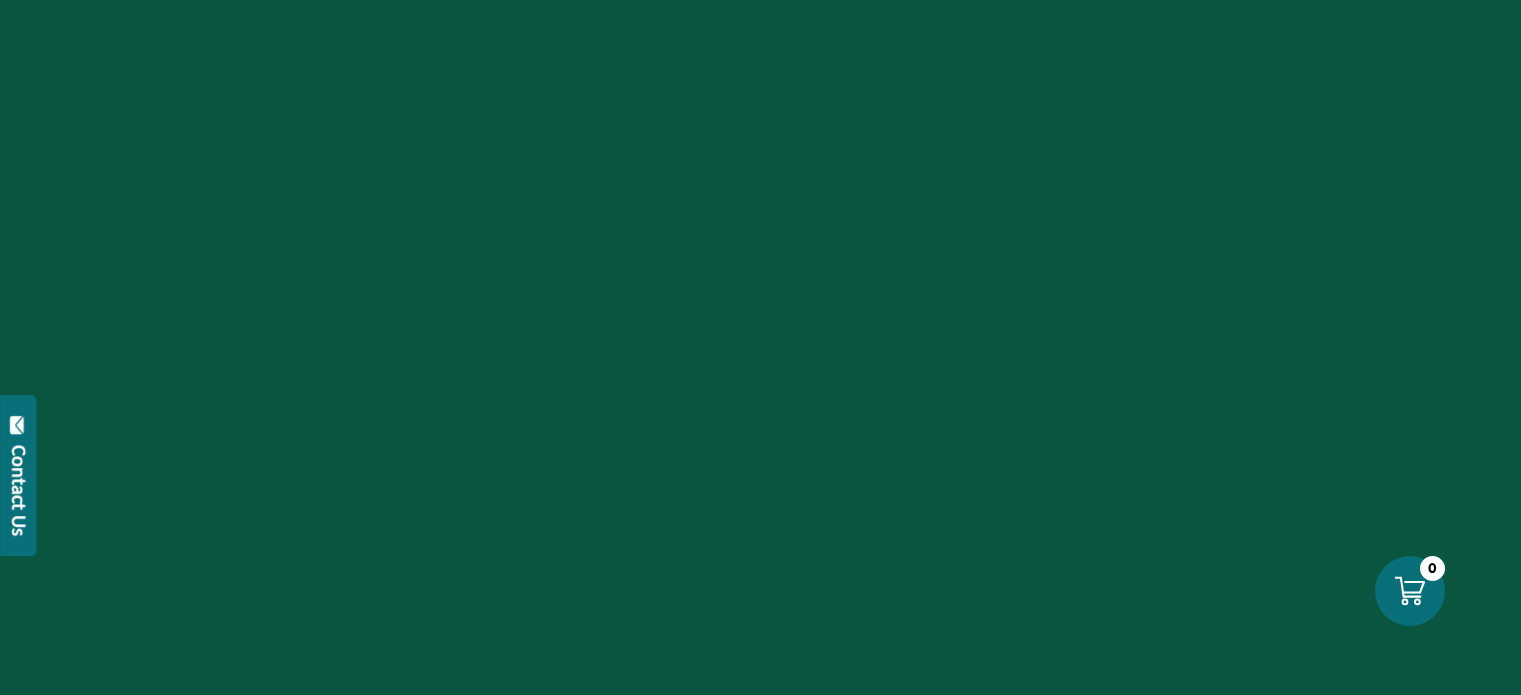 scroll, scrollTop: 0, scrollLeft: 0, axis: both 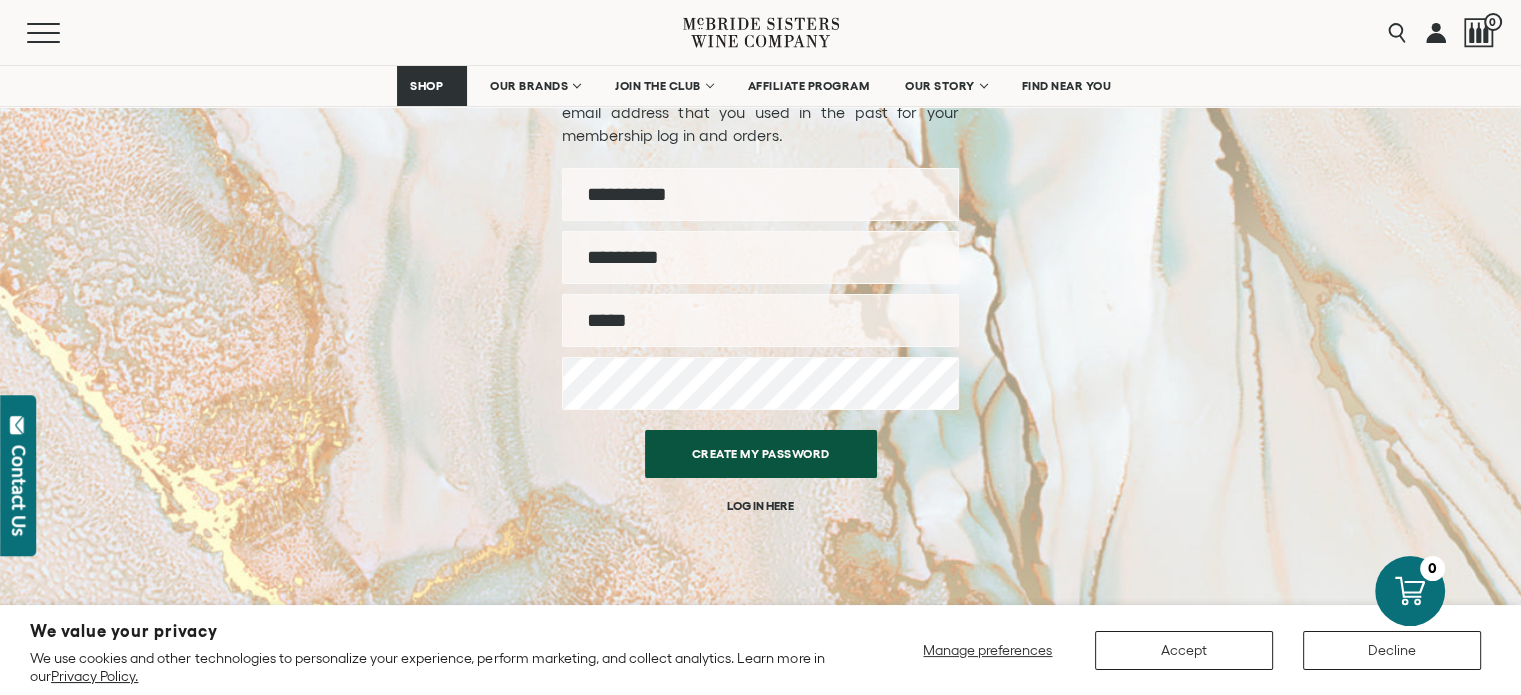 click on "First name" at bounding box center [760, 194] 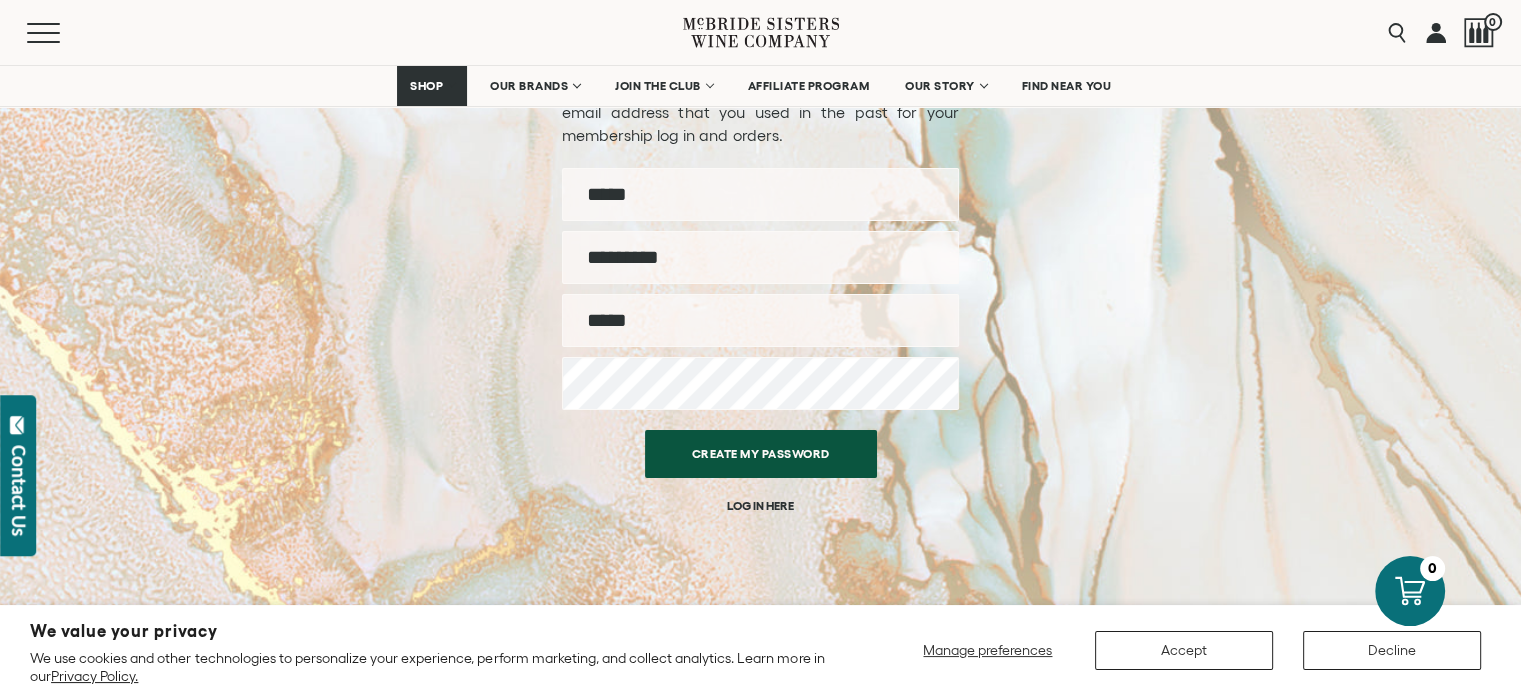 type on "******" 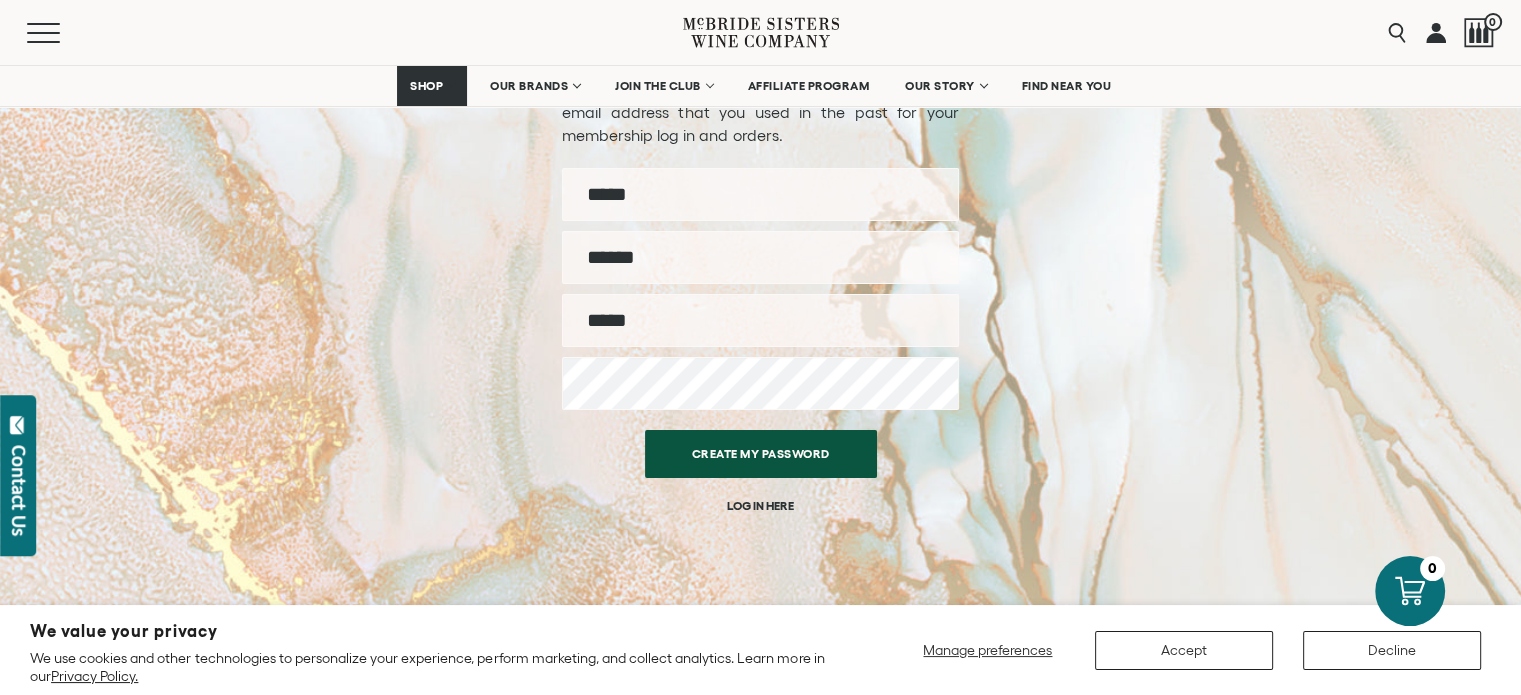 type on "**********" 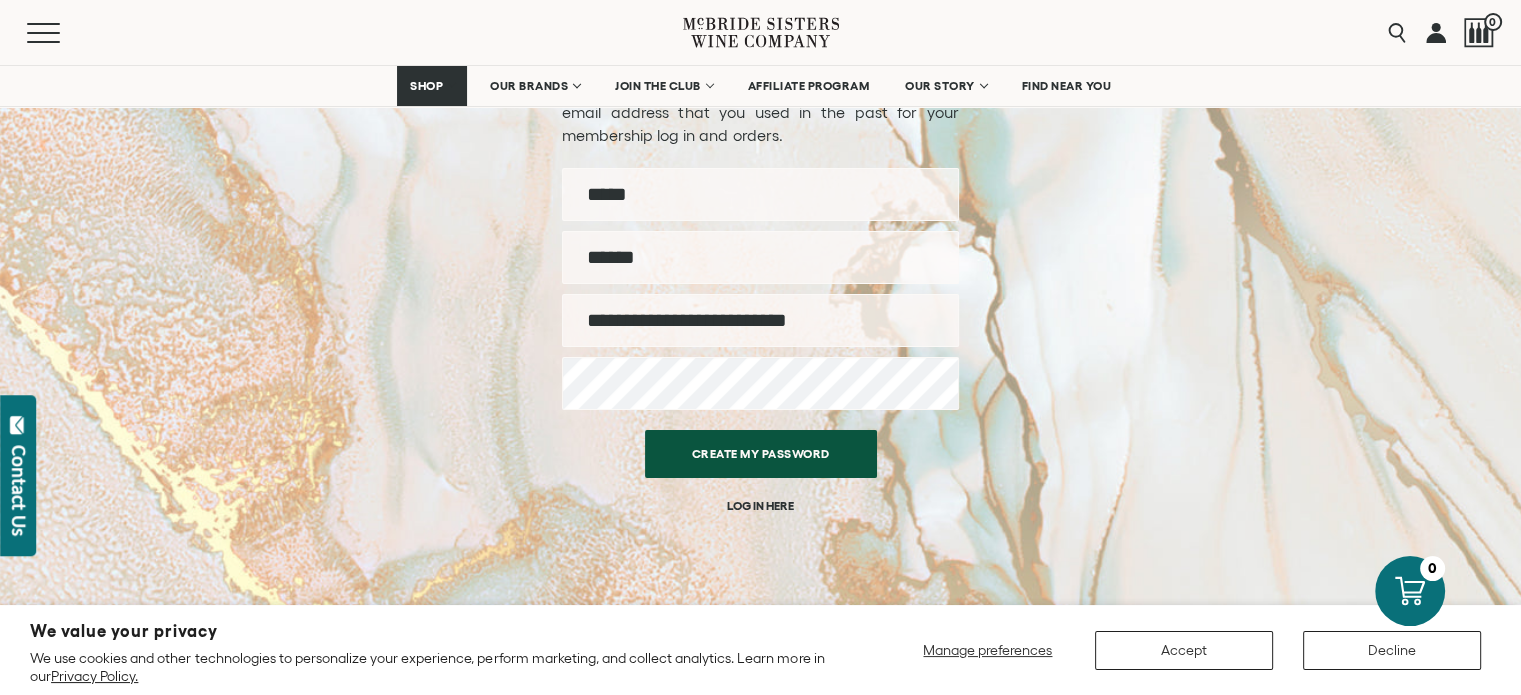 scroll, scrollTop: 200, scrollLeft: 0, axis: vertical 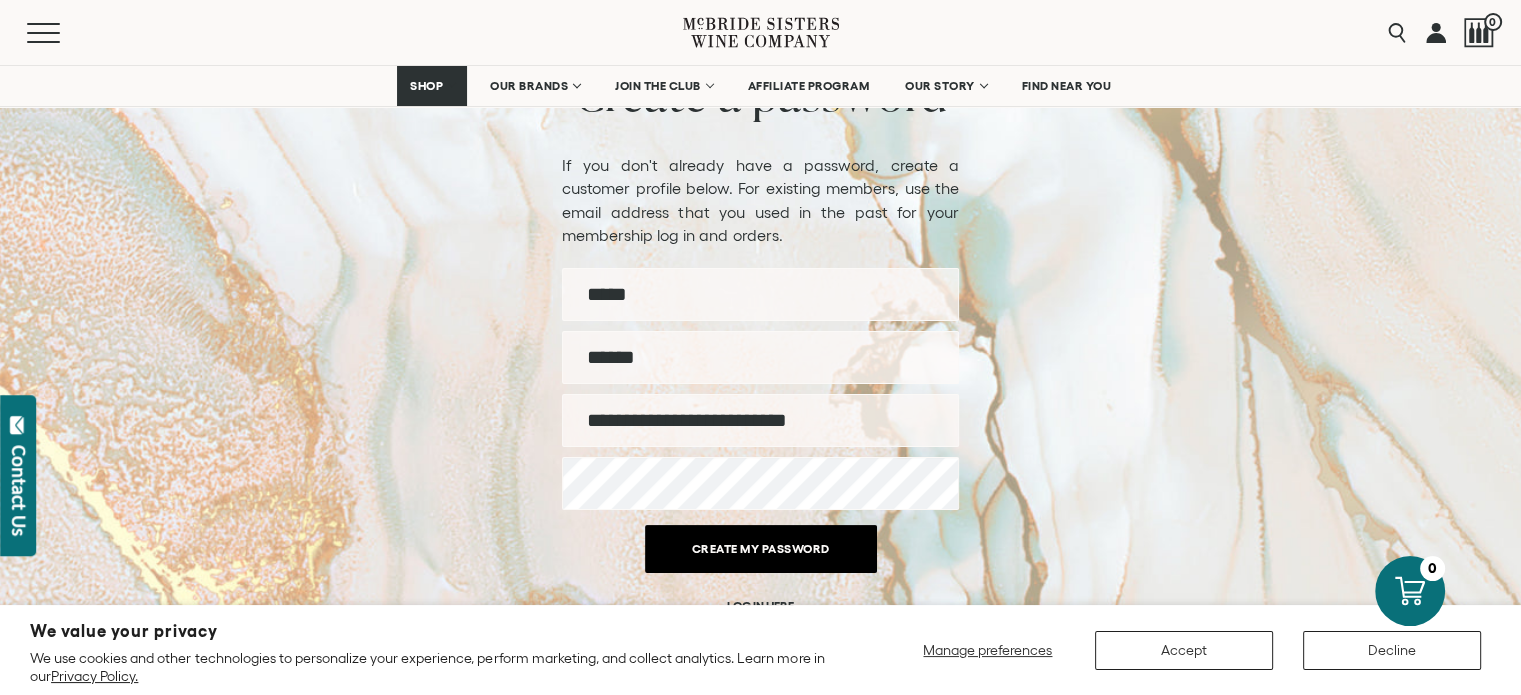 click on "Create my password" at bounding box center [761, 549] 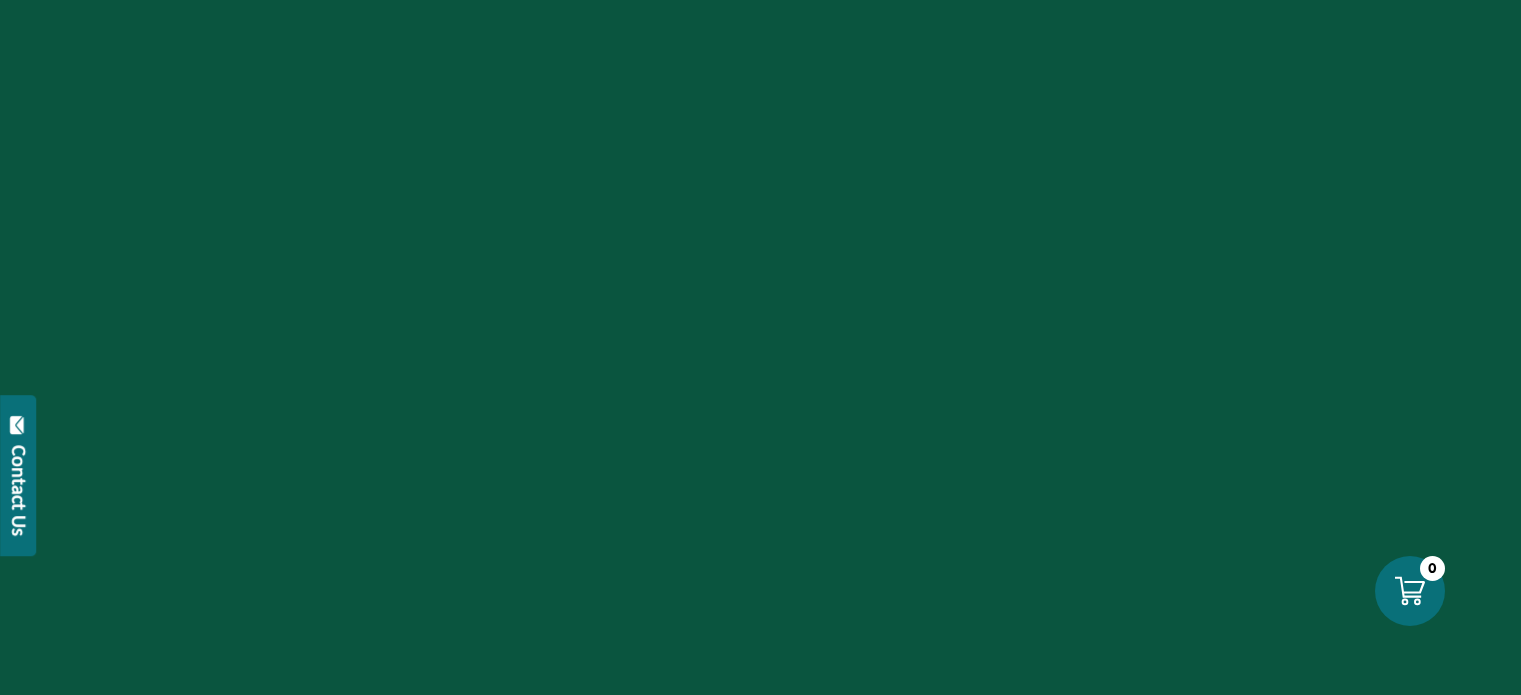 scroll, scrollTop: 0, scrollLeft: 0, axis: both 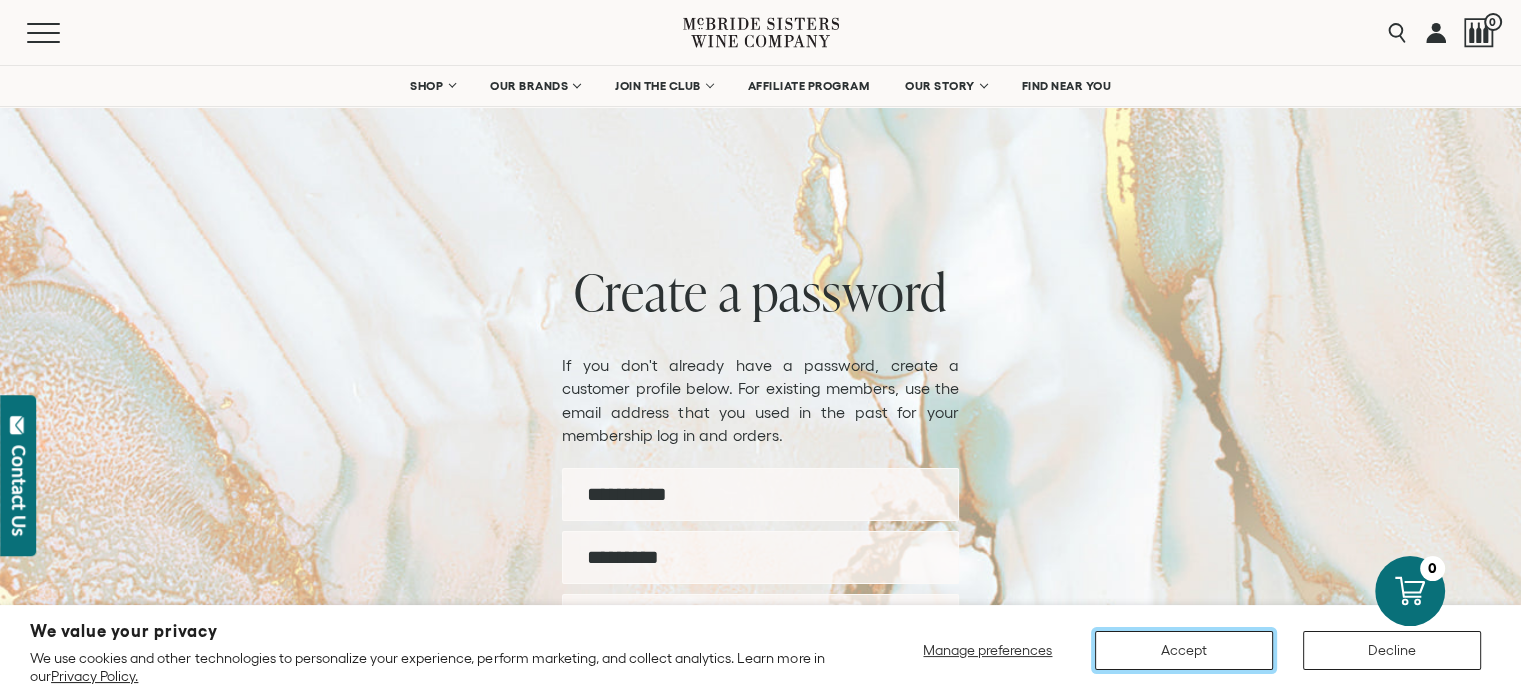 click on "Accept" at bounding box center [1184, 650] 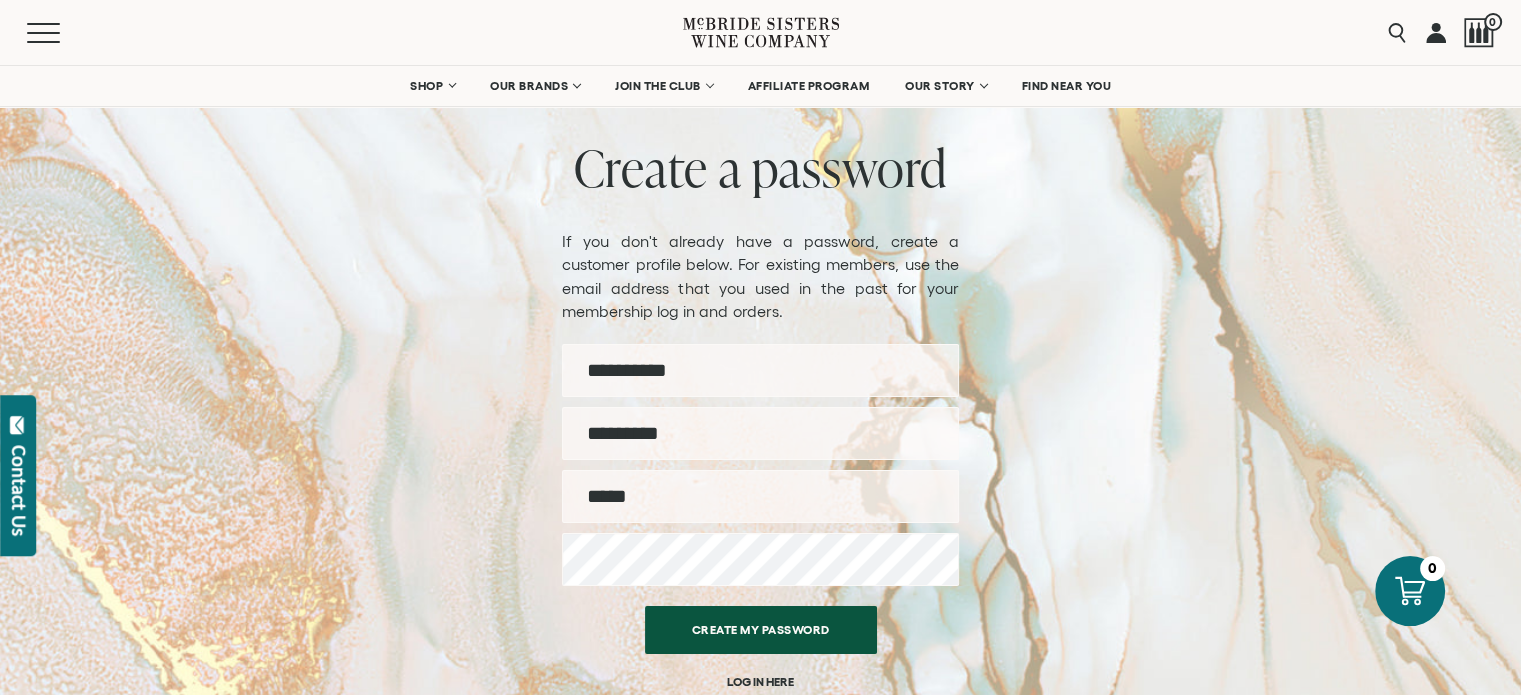 scroll, scrollTop: 100, scrollLeft: 0, axis: vertical 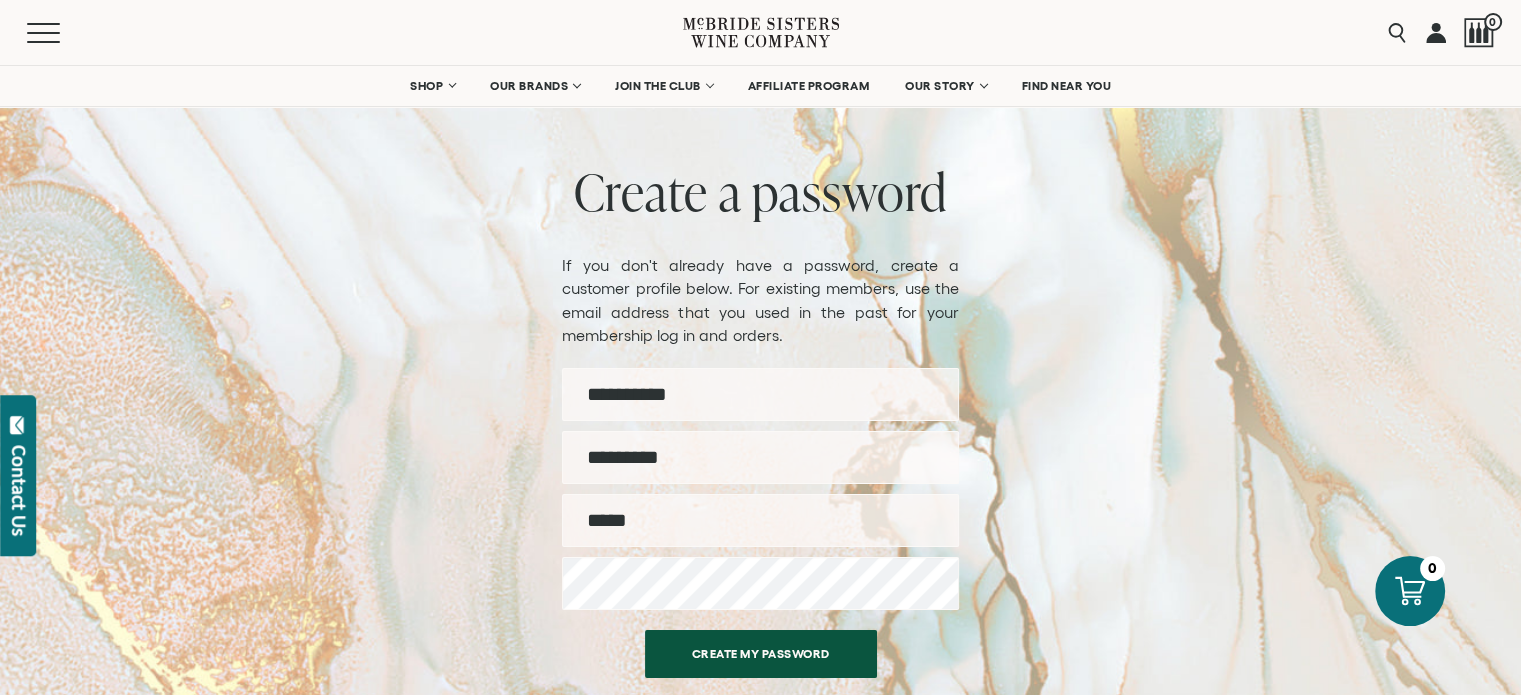 click at bounding box center [1436, 32] 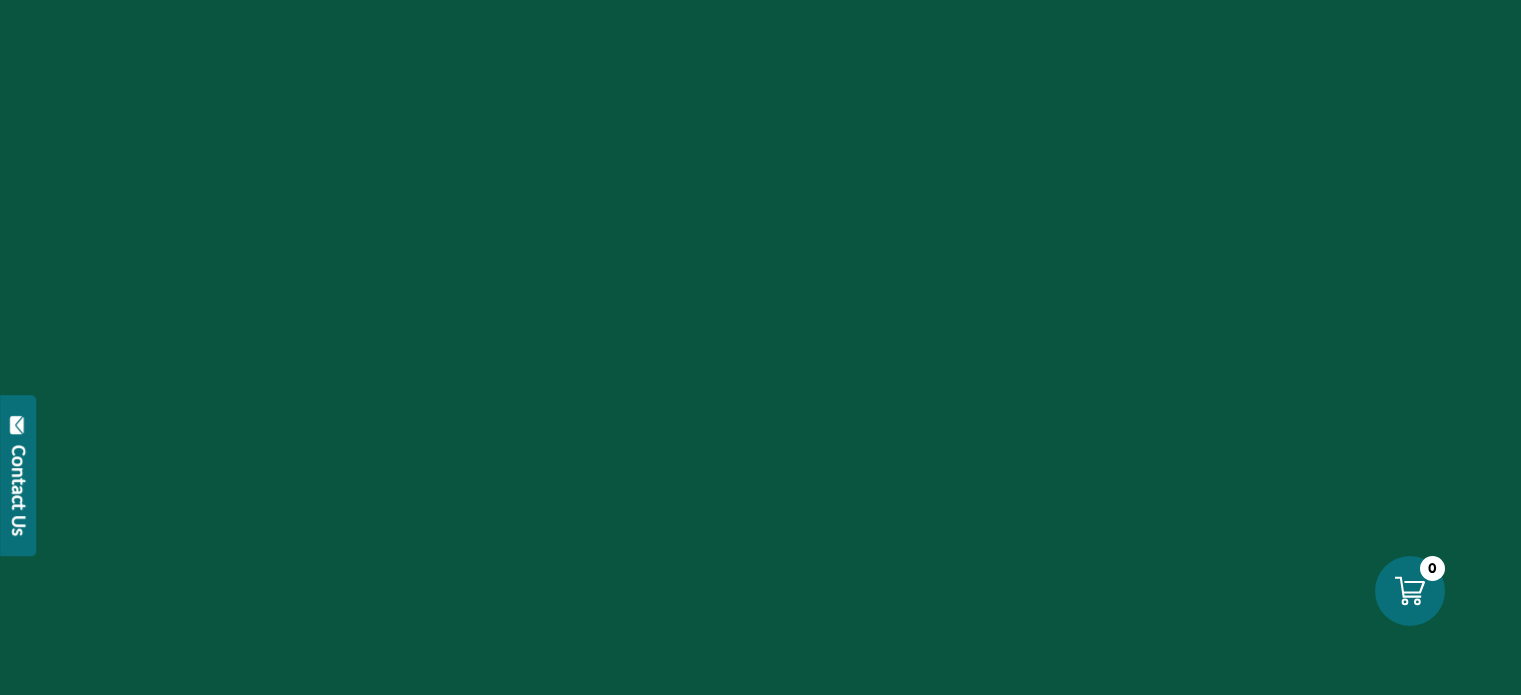 scroll, scrollTop: 0, scrollLeft: 0, axis: both 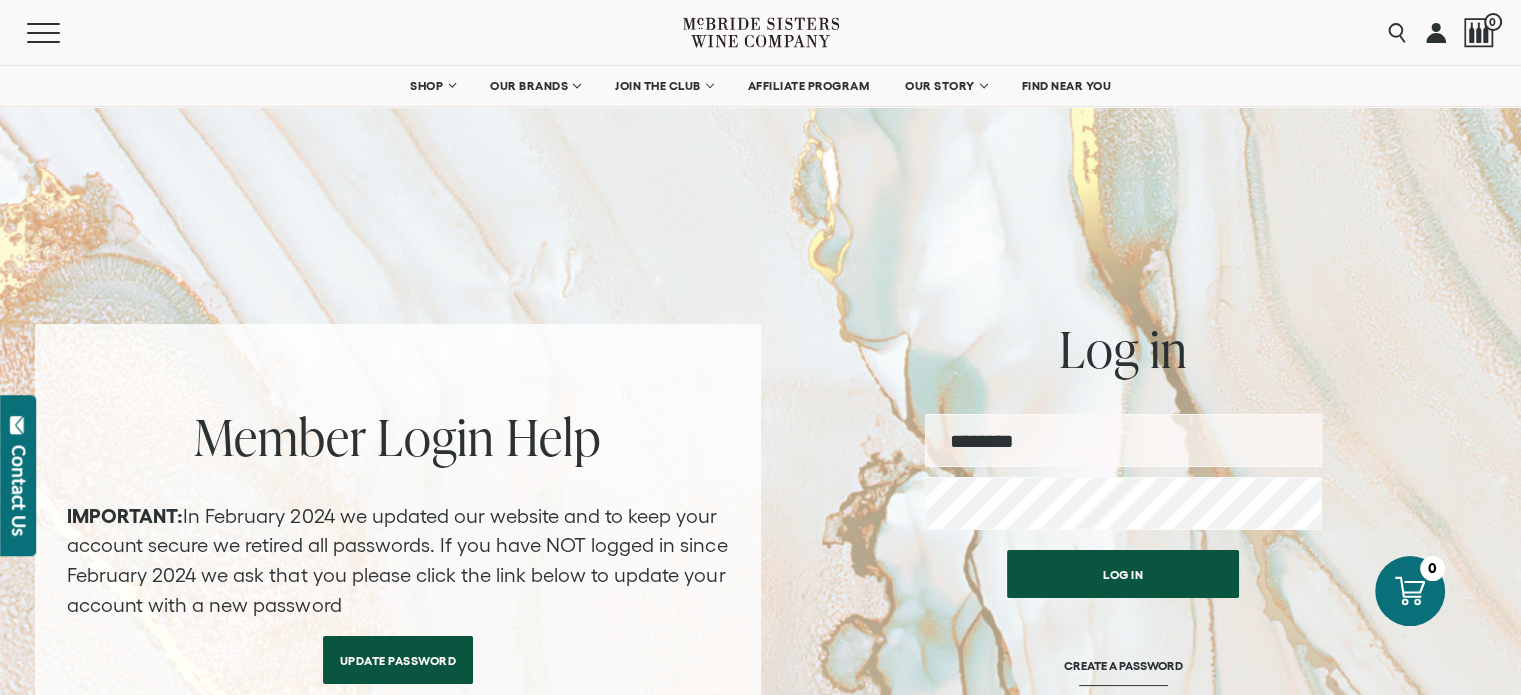 drag, startPoint x: 1311, startPoint y: 3, endPoint x: 1418, endPoint y: 78, distance: 130.66751 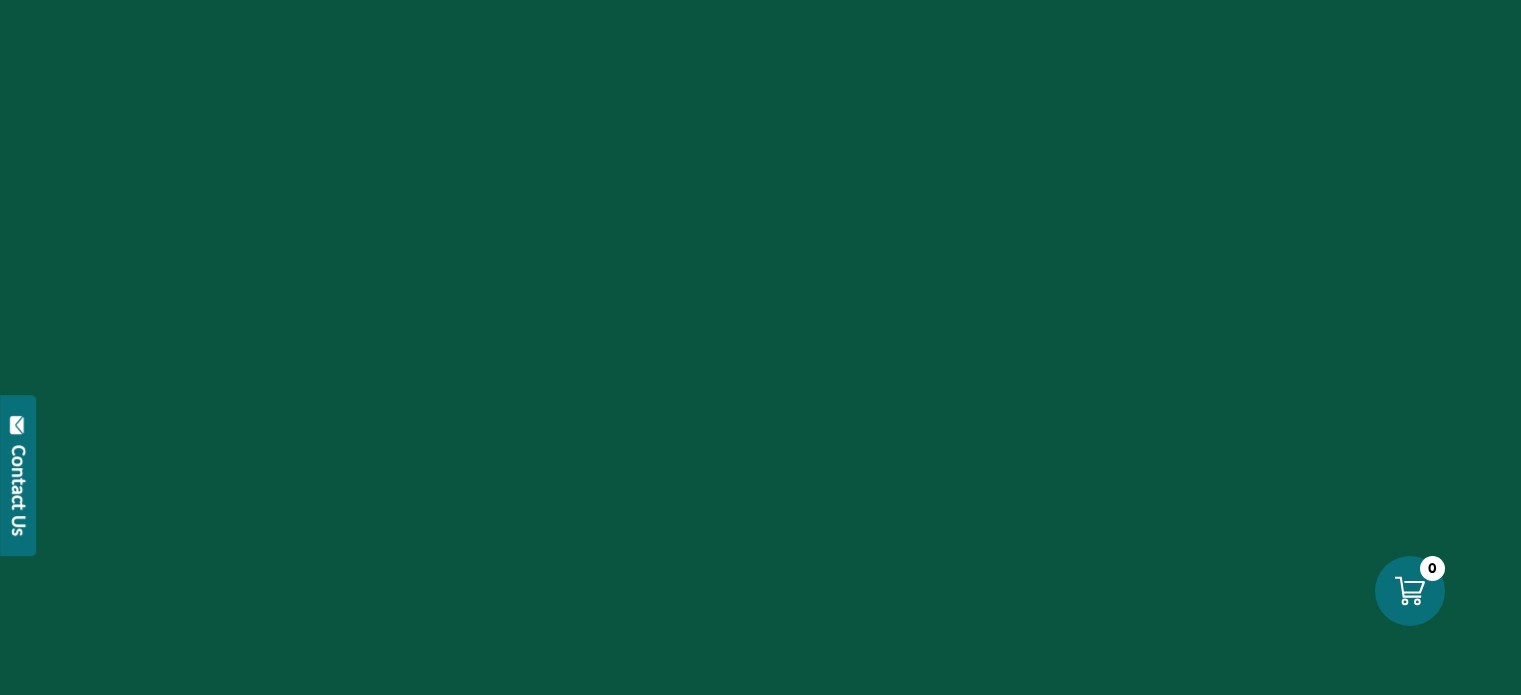 scroll, scrollTop: 0, scrollLeft: 0, axis: both 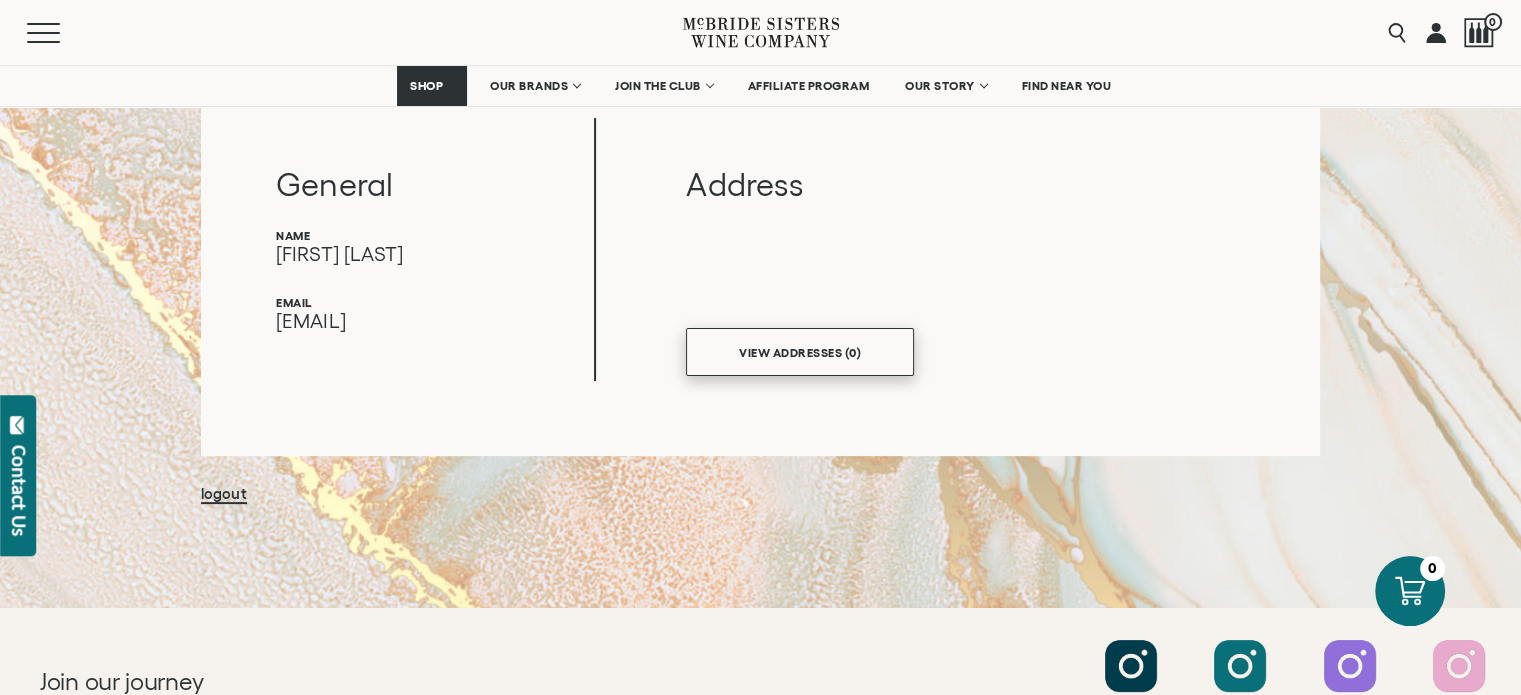 click on "VIEW ADDRESSES (0)" at bounding box center (800, 352) 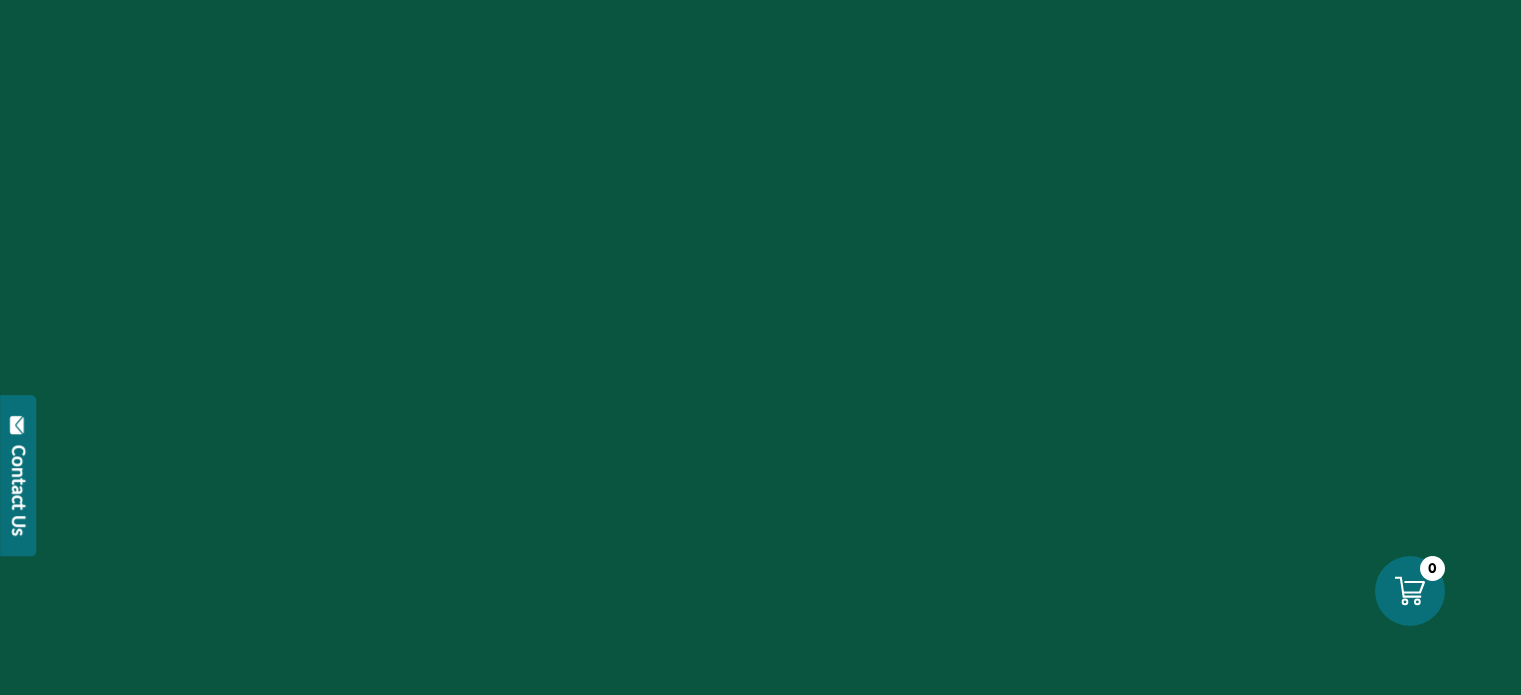 scroll, scrollTop: 0, scrollLeft: 0, axis: both 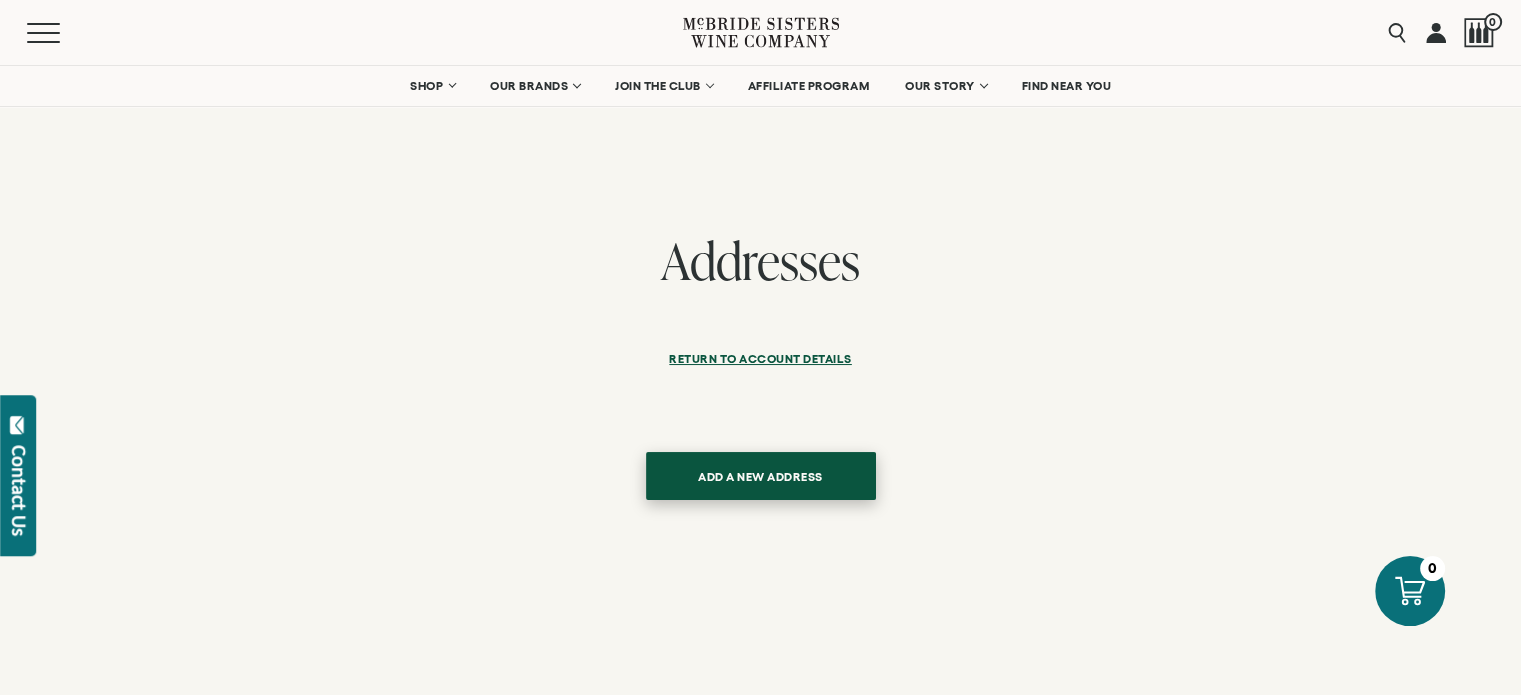 click on "ADD A NEW ADDRESS" at bounding box center (761, 476) 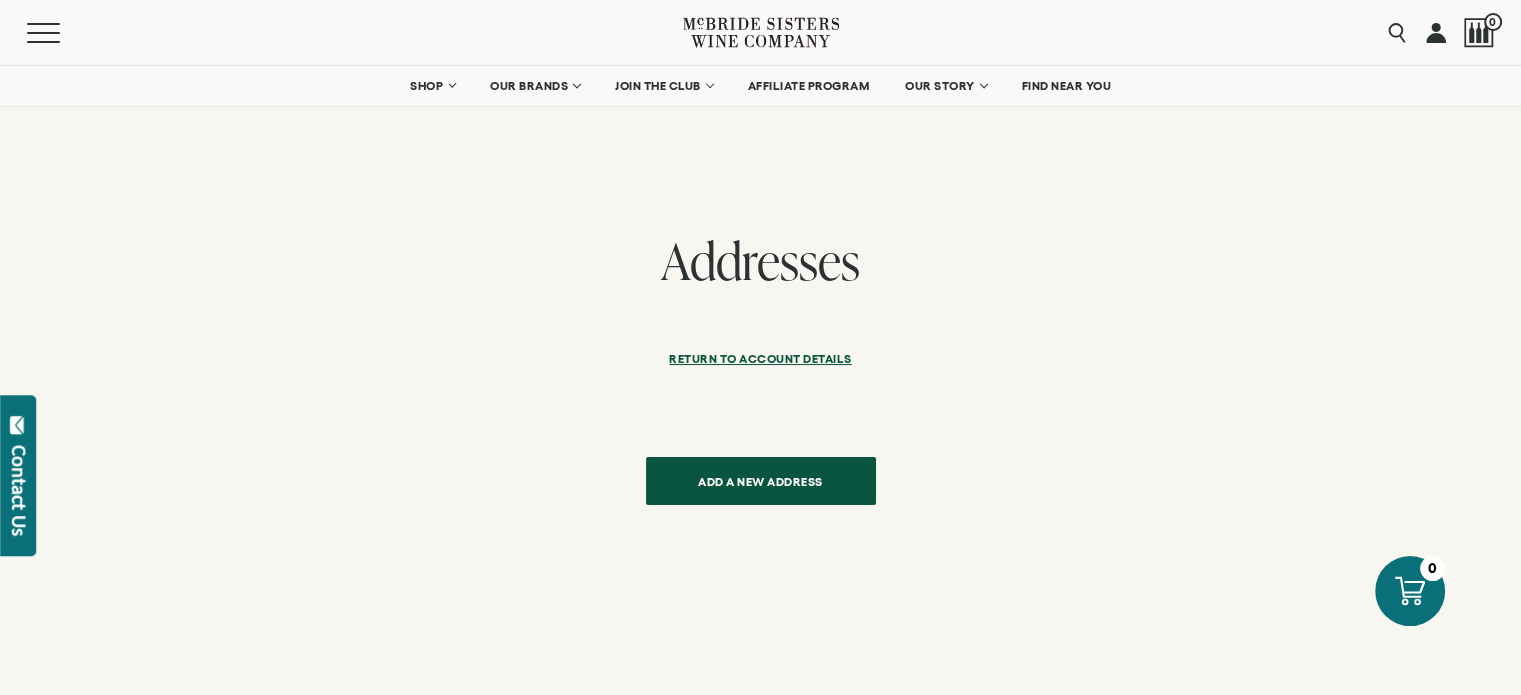 scroll, scrollTop: 68, scrollLeft: 0, axis: vertical 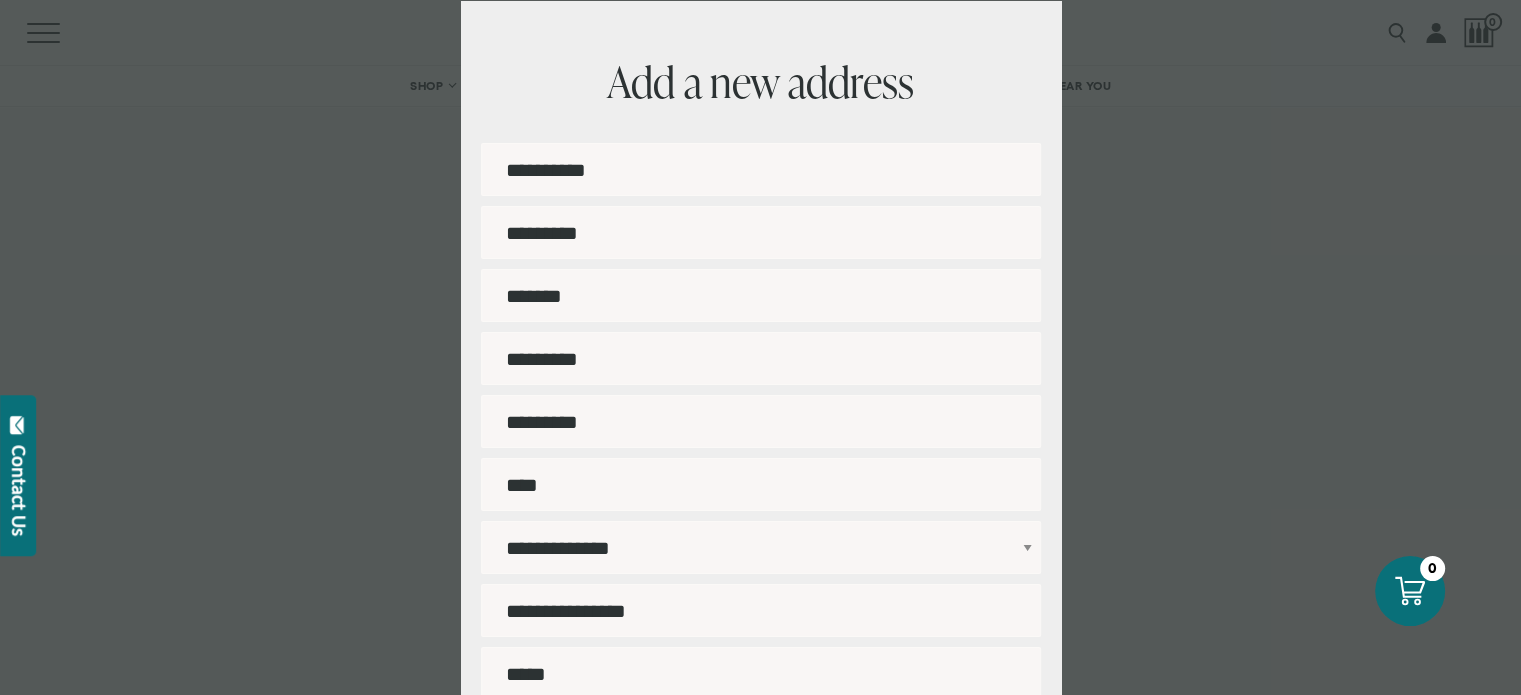 click on "First name" at bounding box center [761, 169] 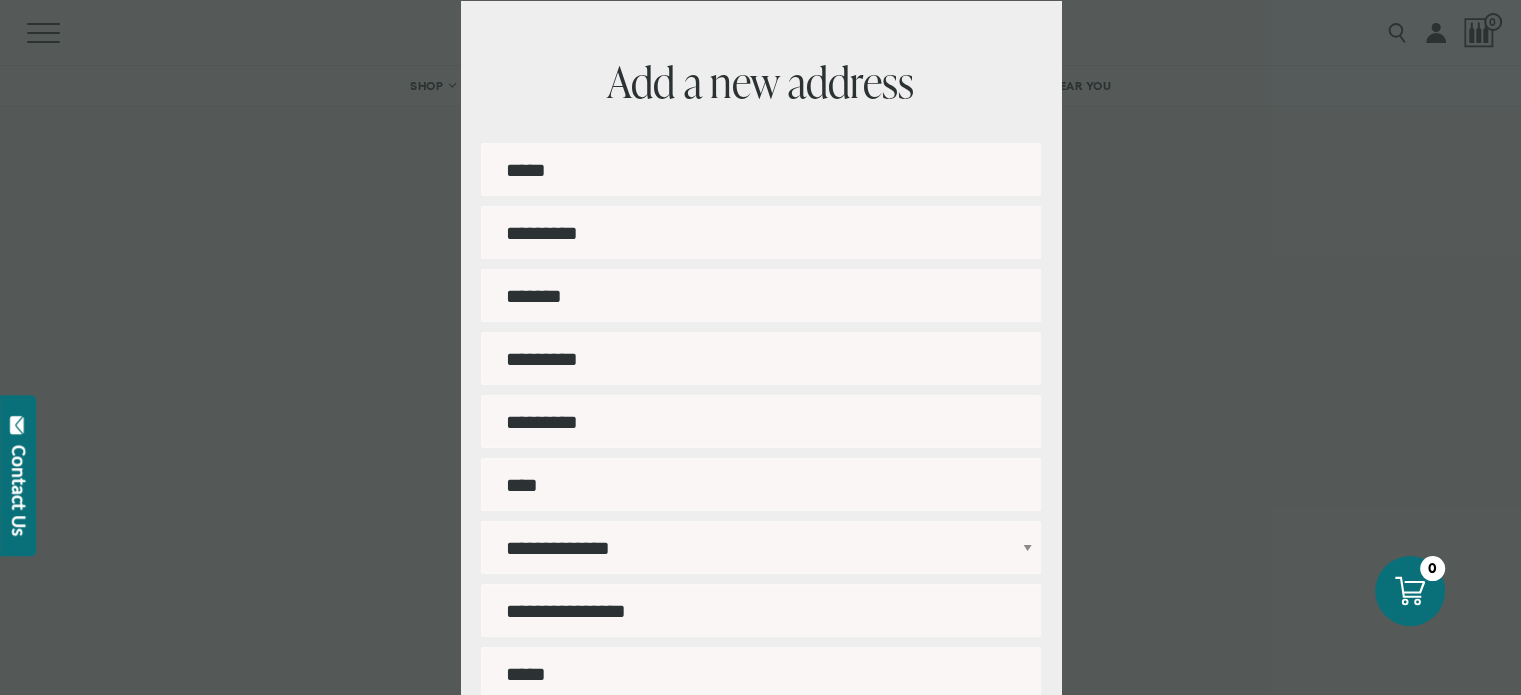 type on "******" 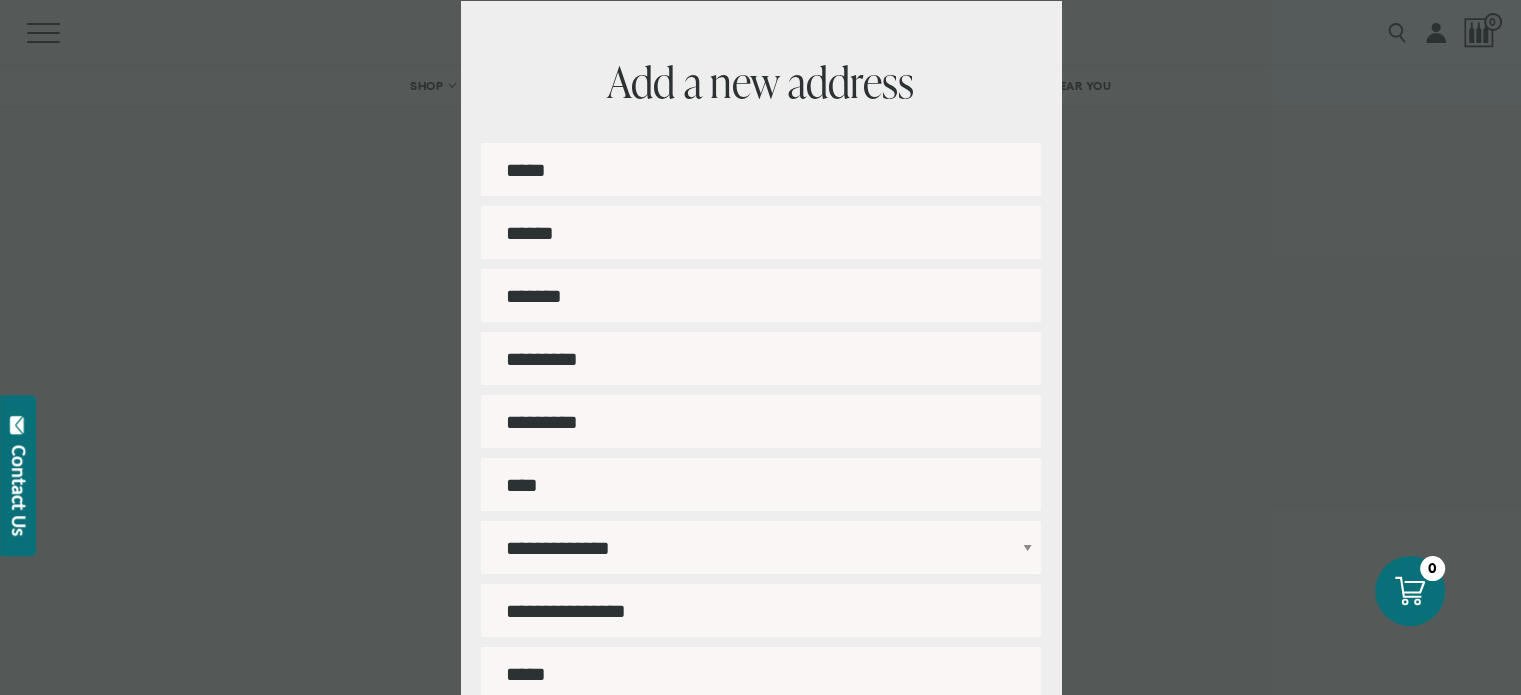 type on "**********" 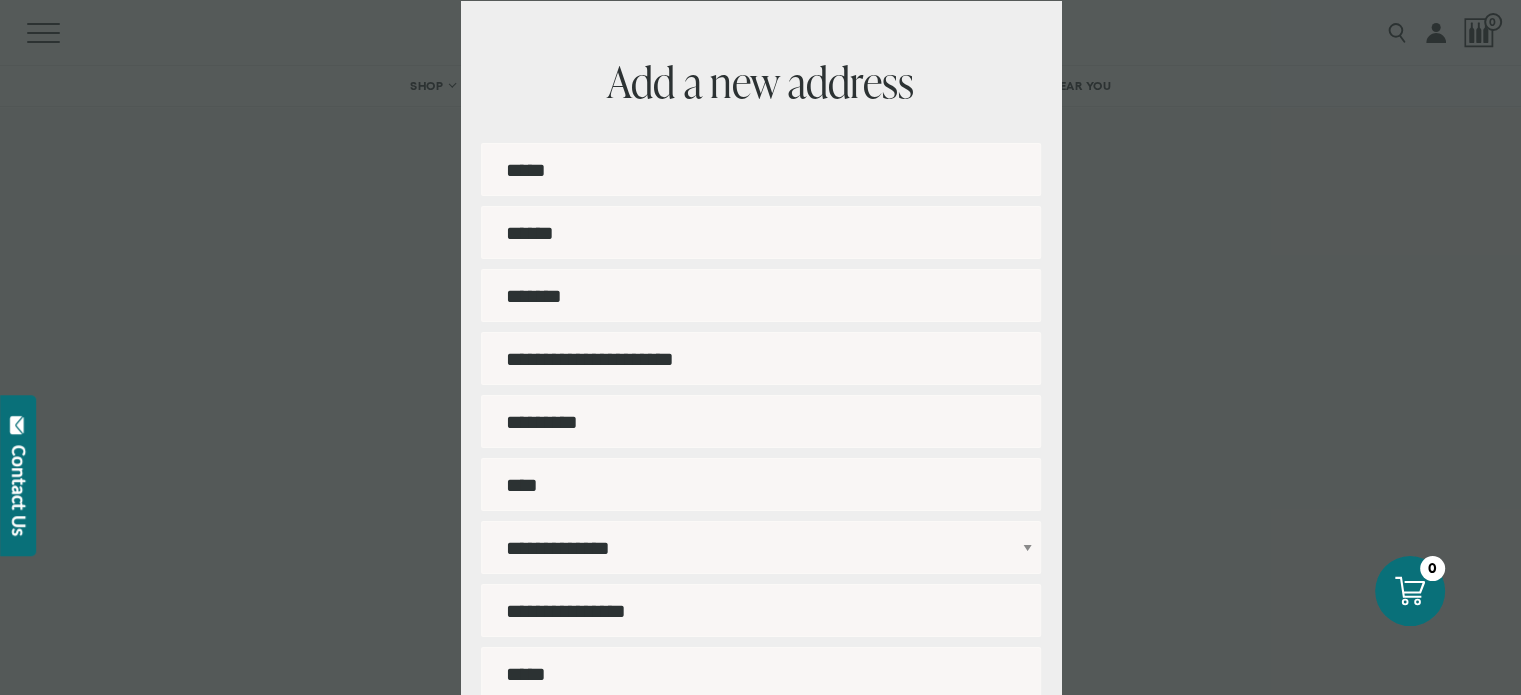 type on "**" 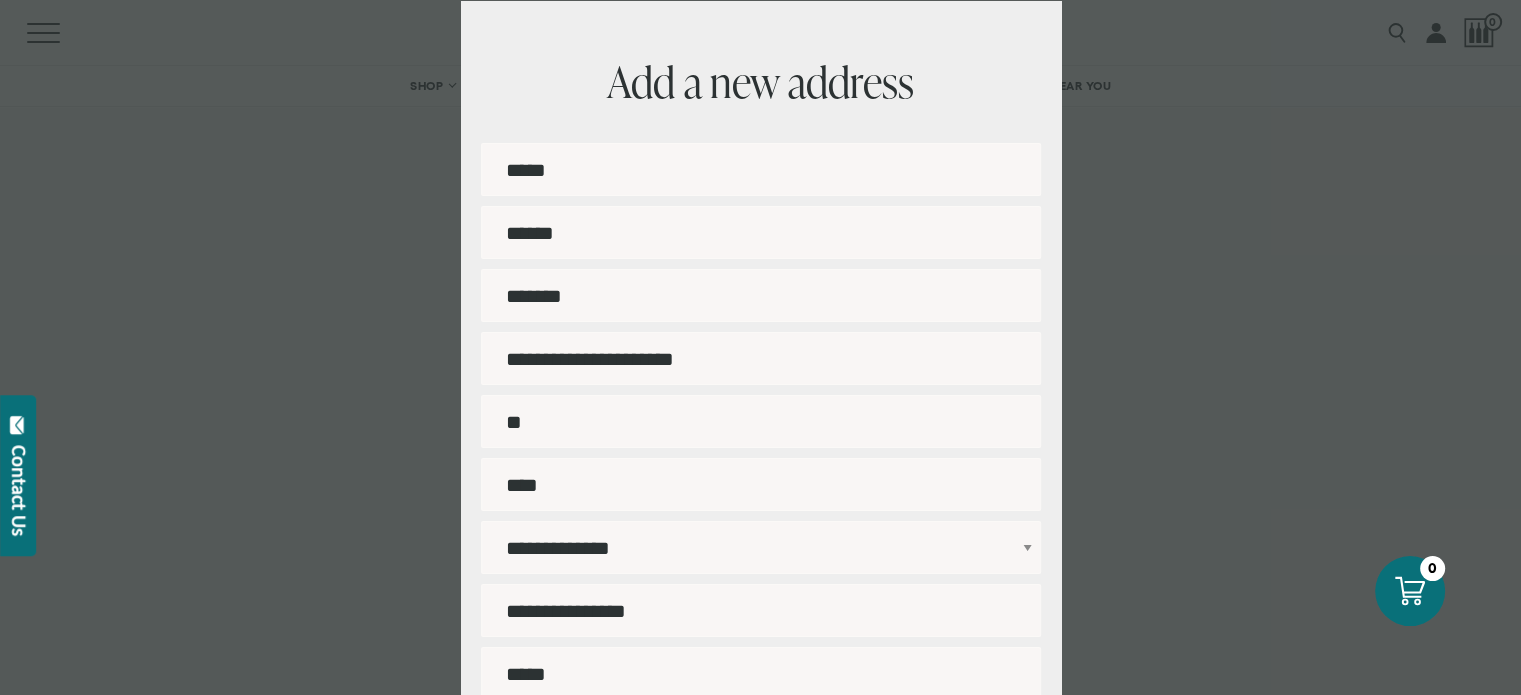 type on "**********" 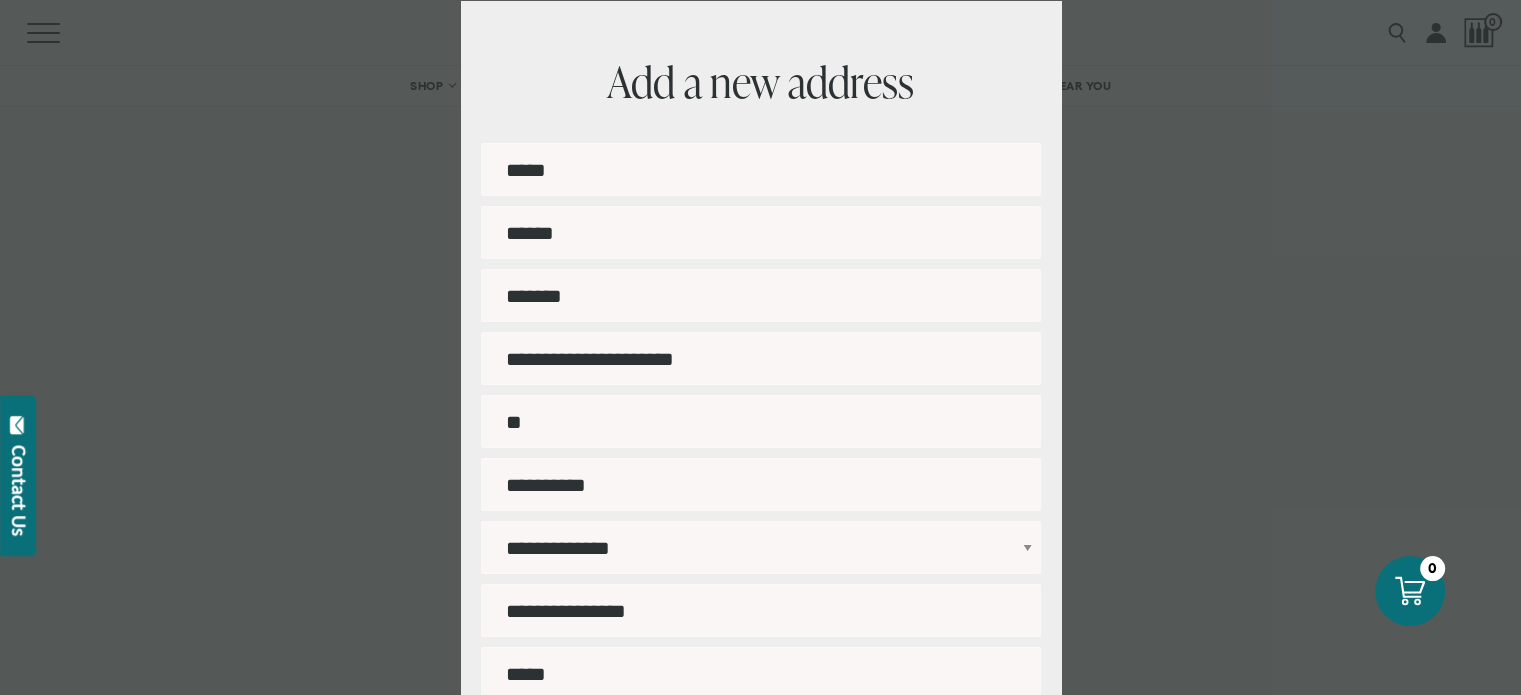 type on "*****" 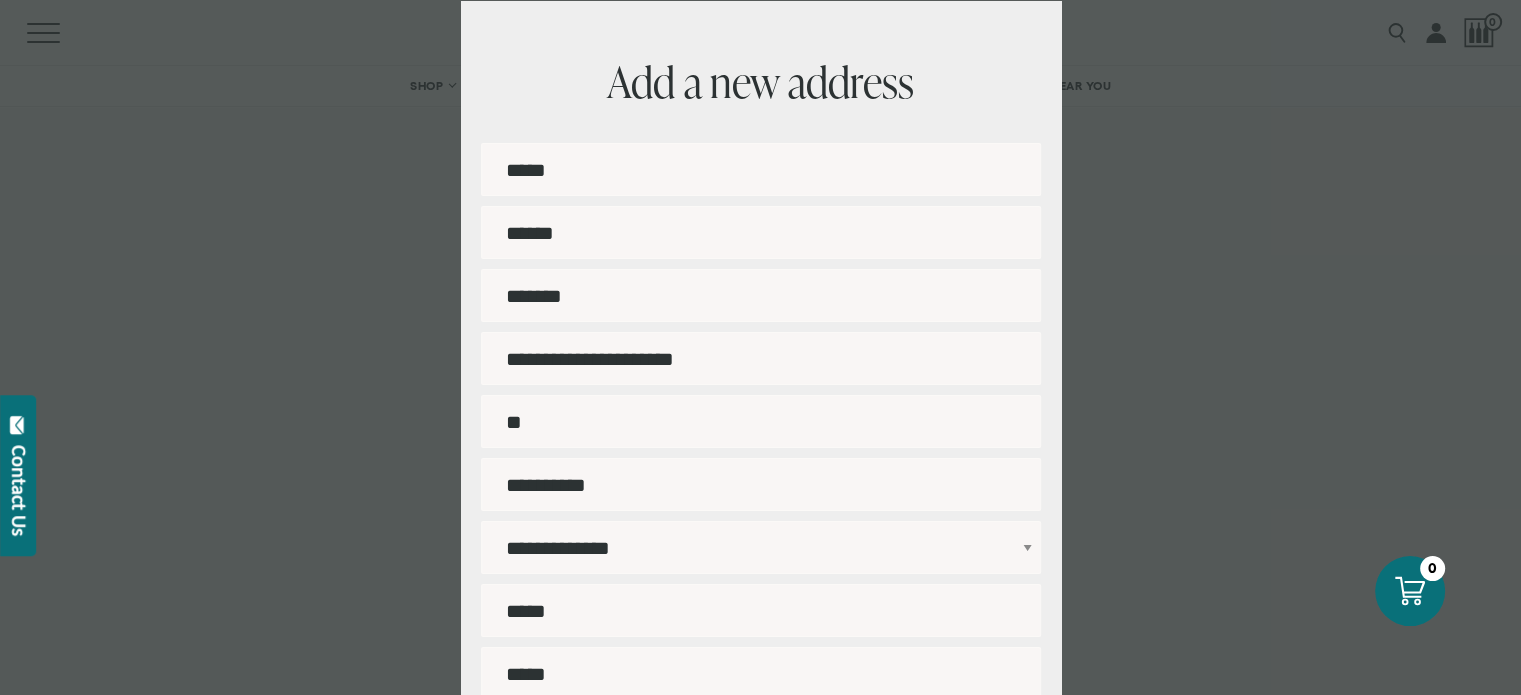 type on "**********" 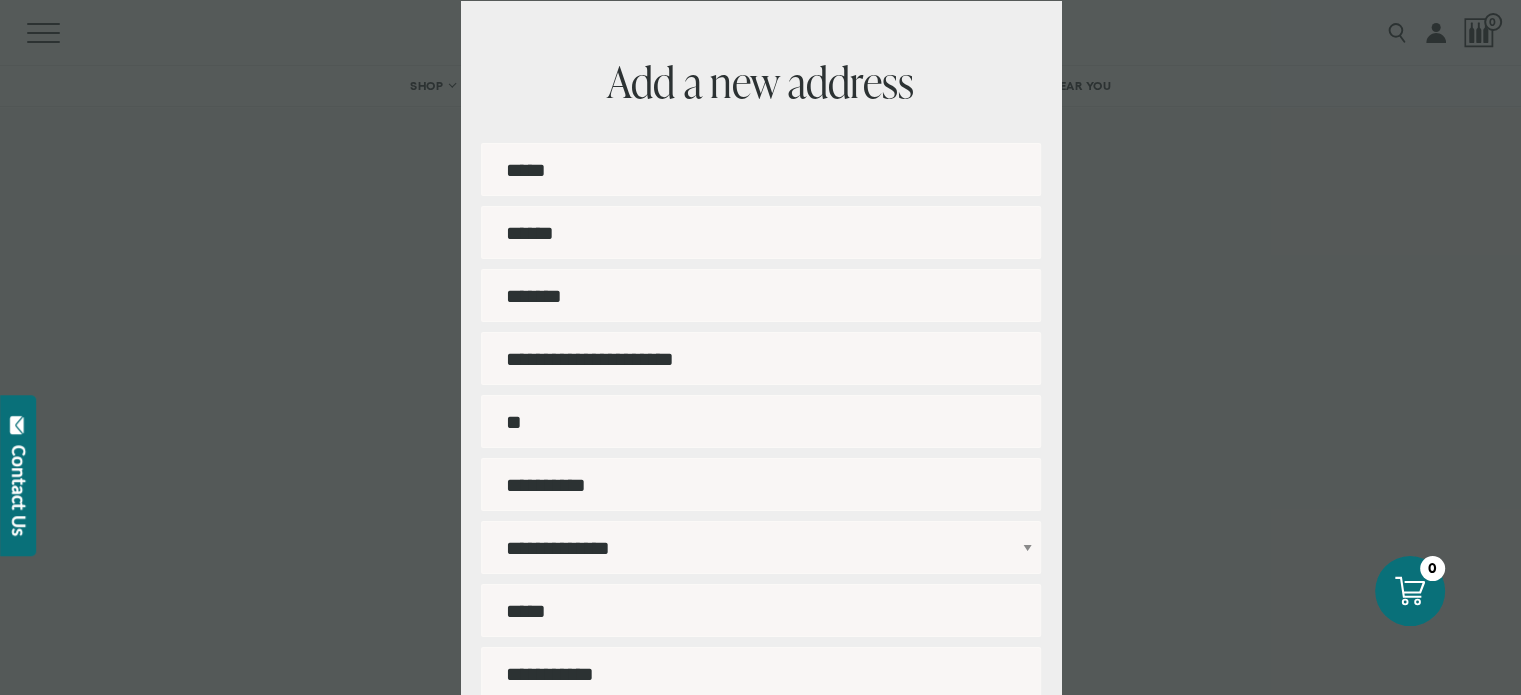 click on "**" at bounding box center (761, 421) 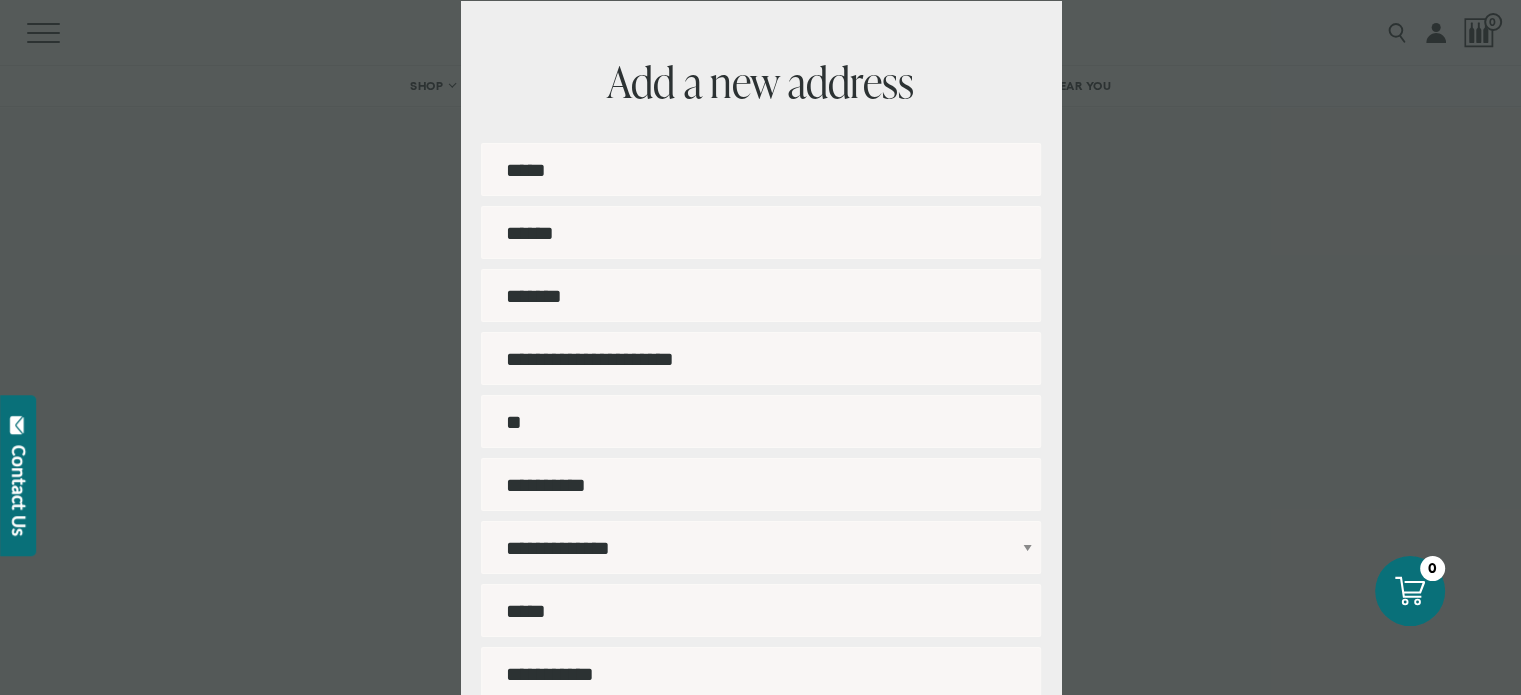 type on "*" 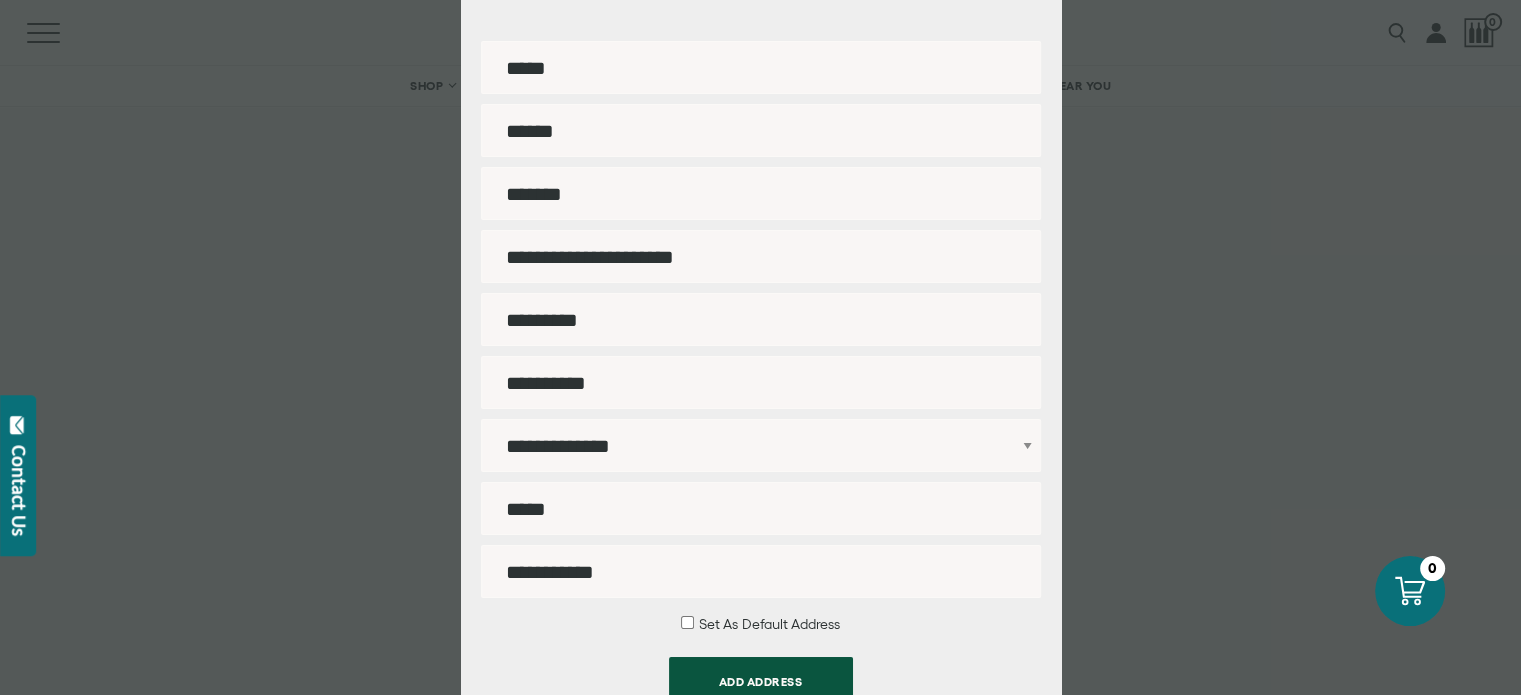scroll, scrollTop: 288, scrollLeft: 0, axis: vertical 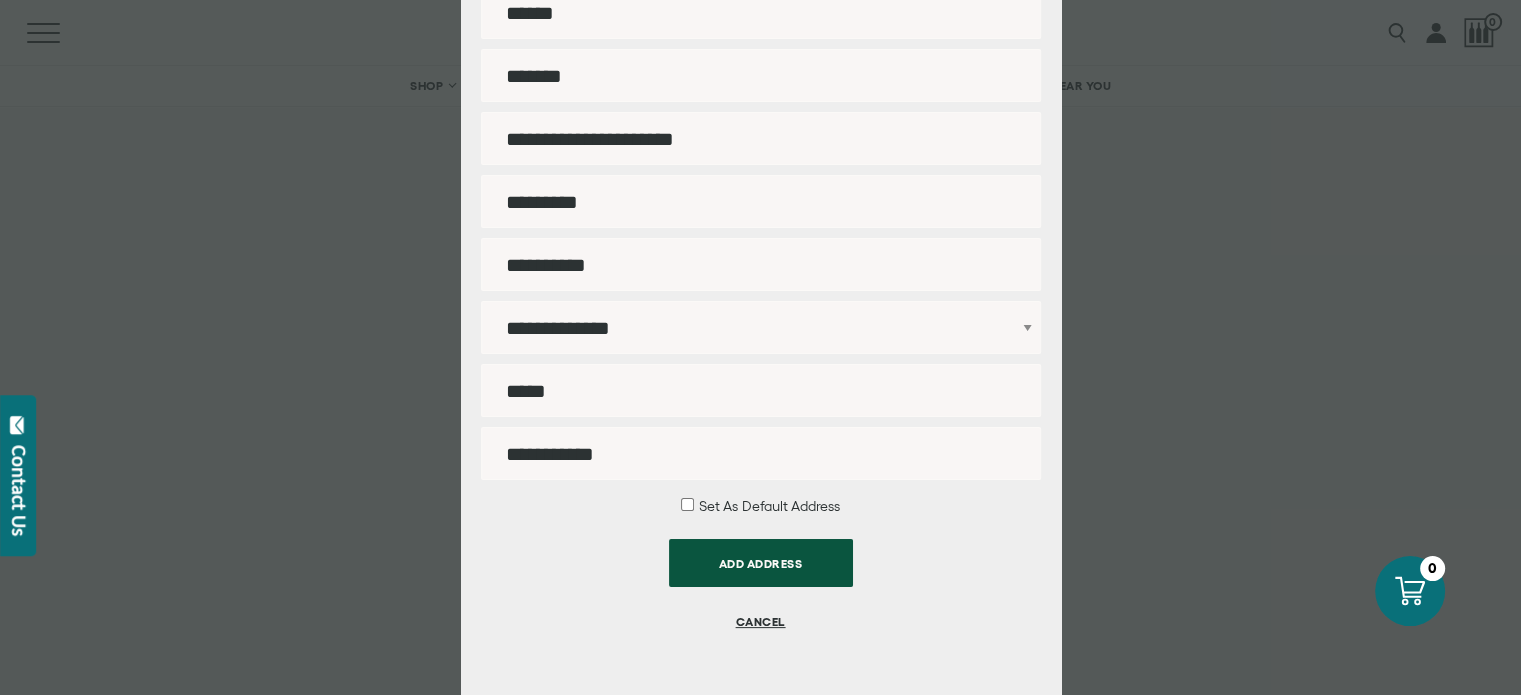 type 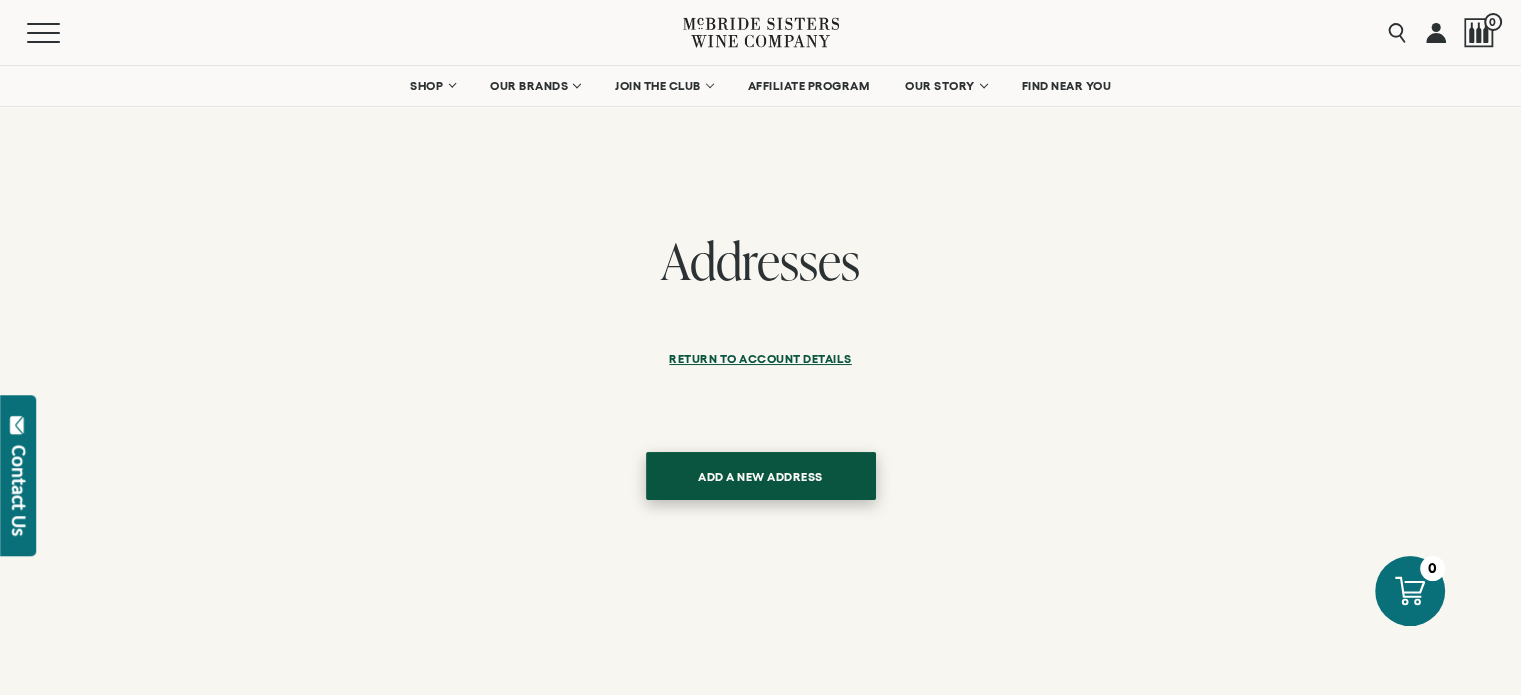 type 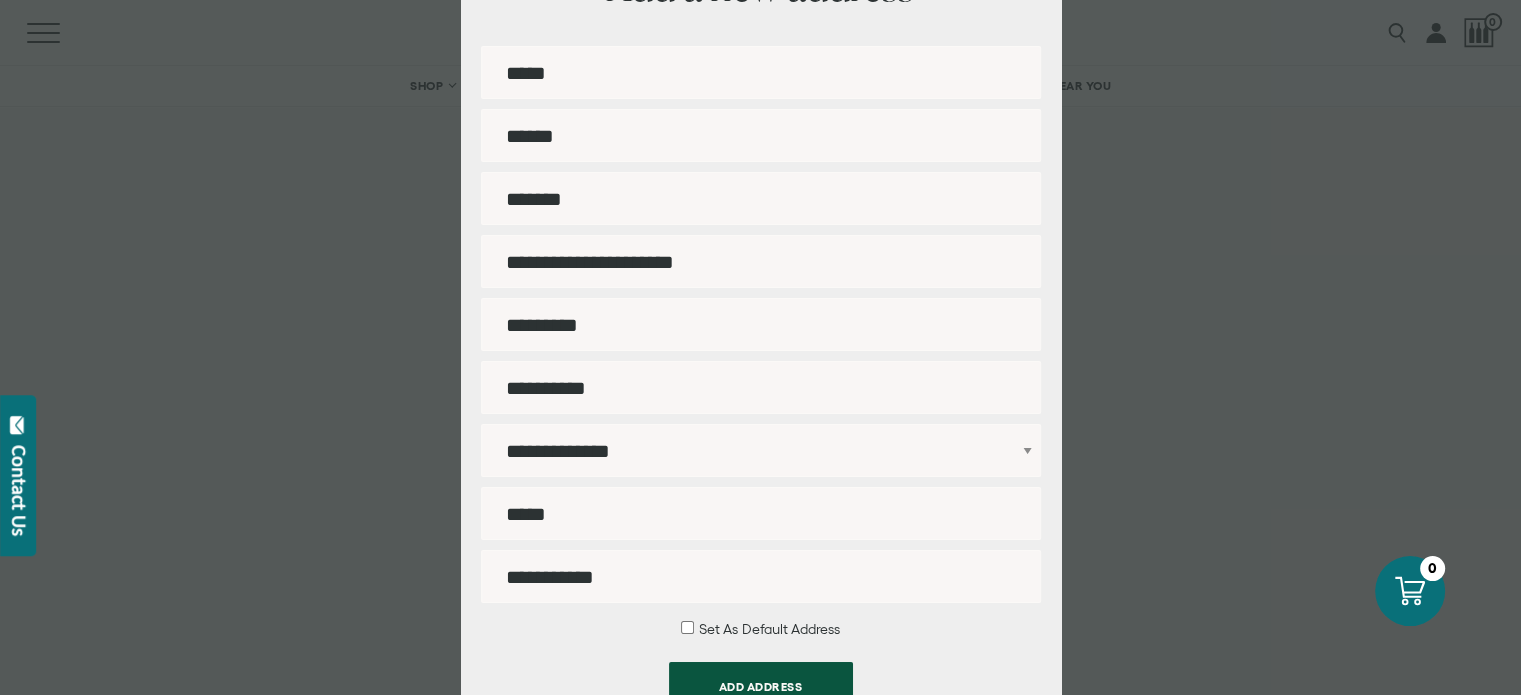 scroll, scrollTop: 288, scrollLeft: 0, axis: vertical 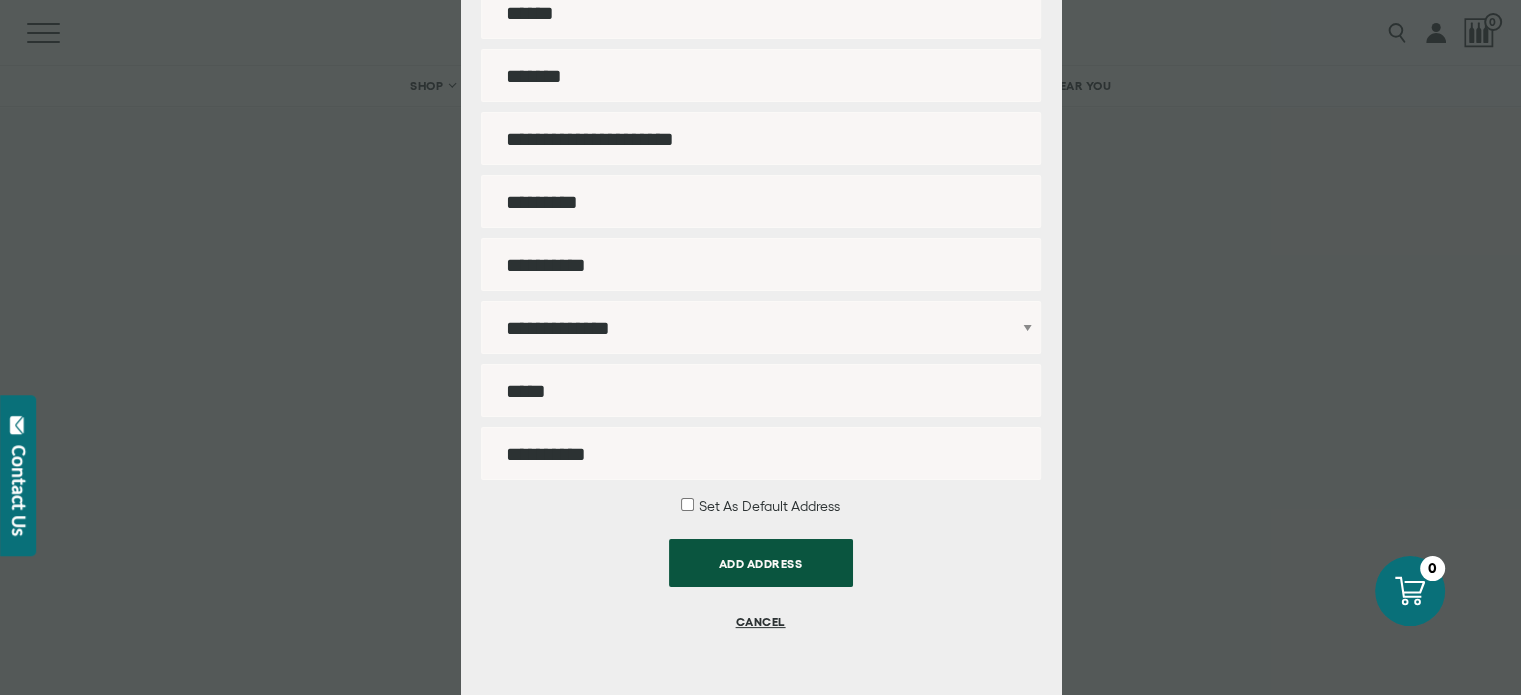 type on "**********" 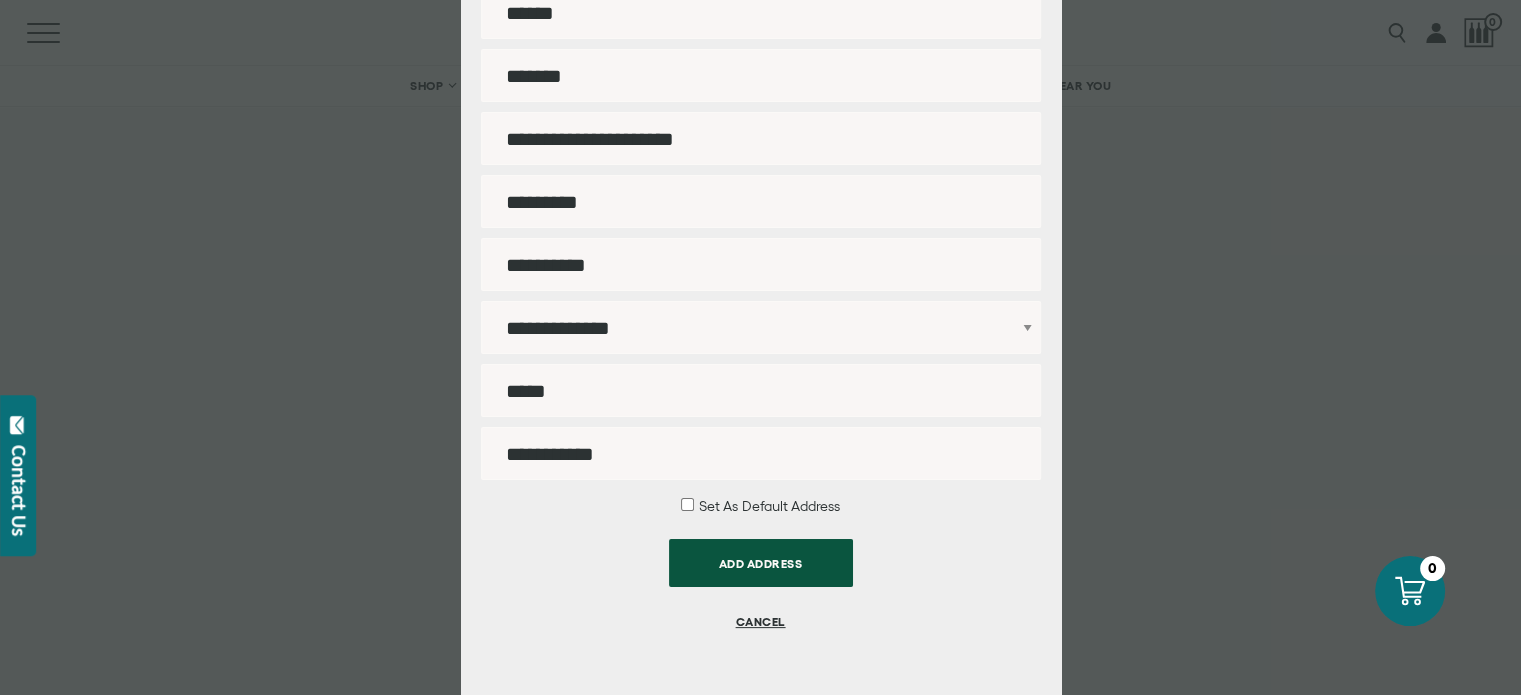 type on "****" 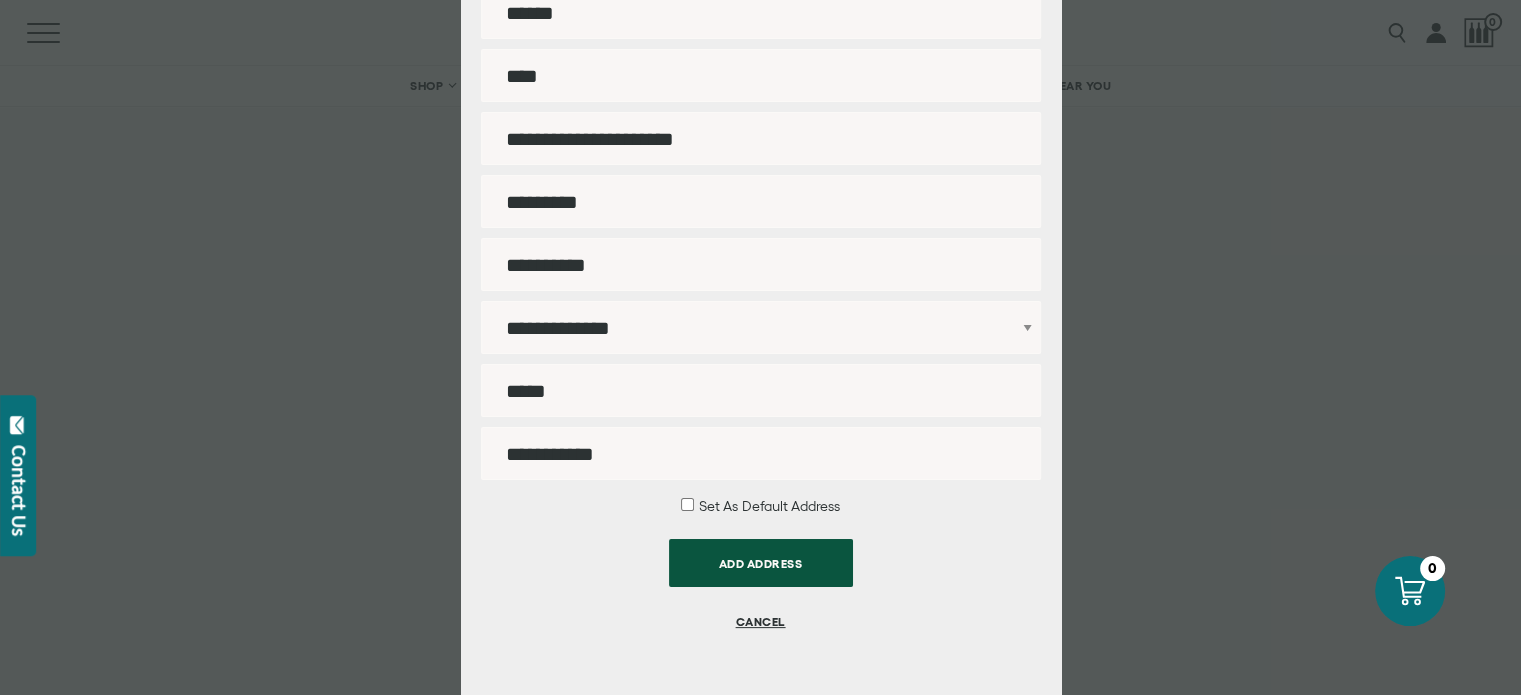 type on "**" 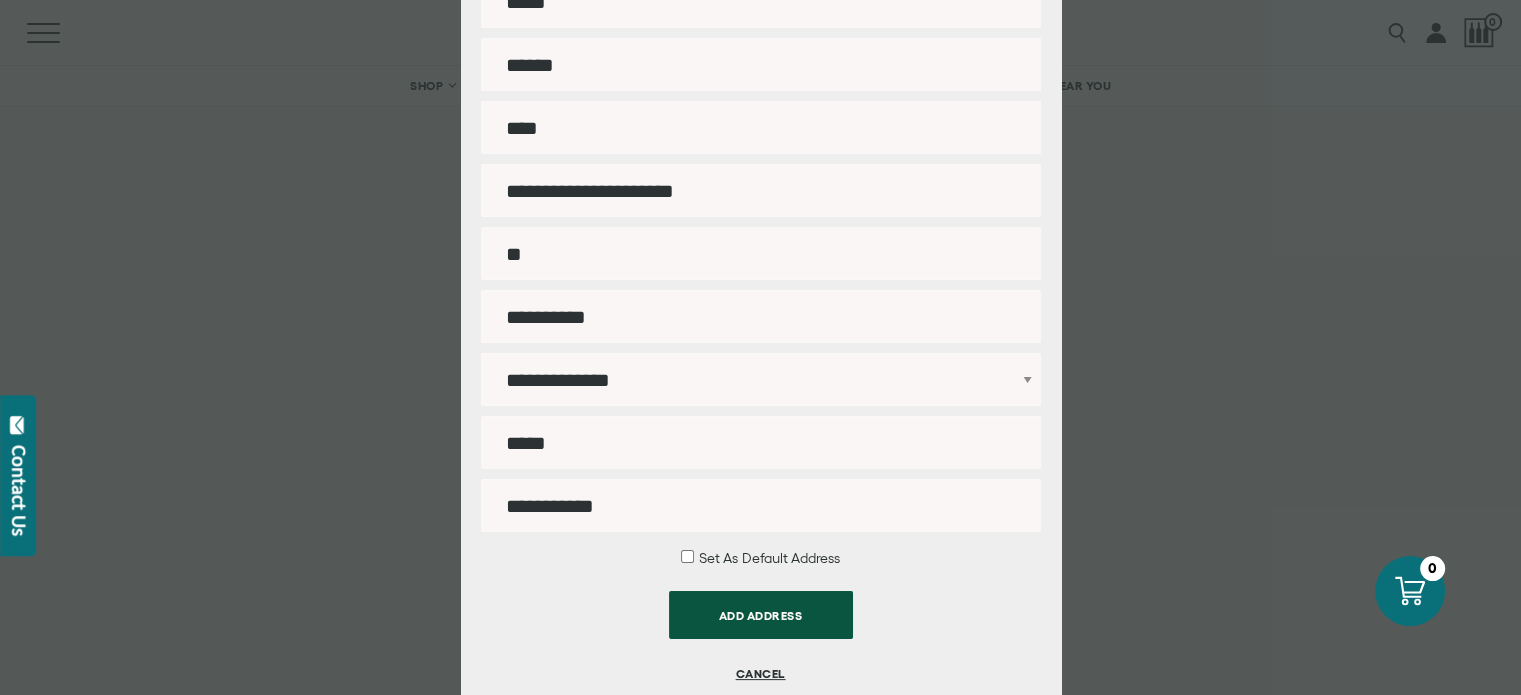 scroll, scrollTop: 188, scrollLeft: 0, axis: vertical 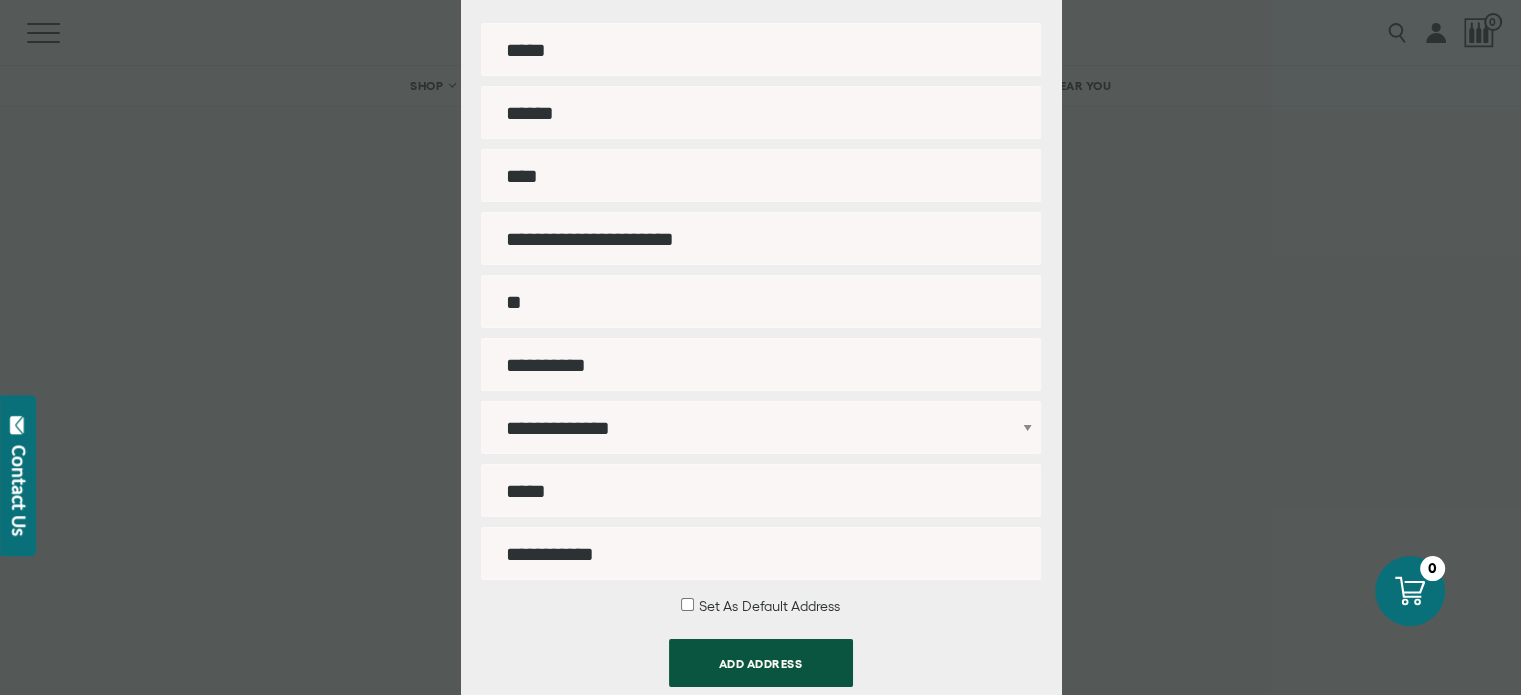click on "**" at bounding box center [761, 301] 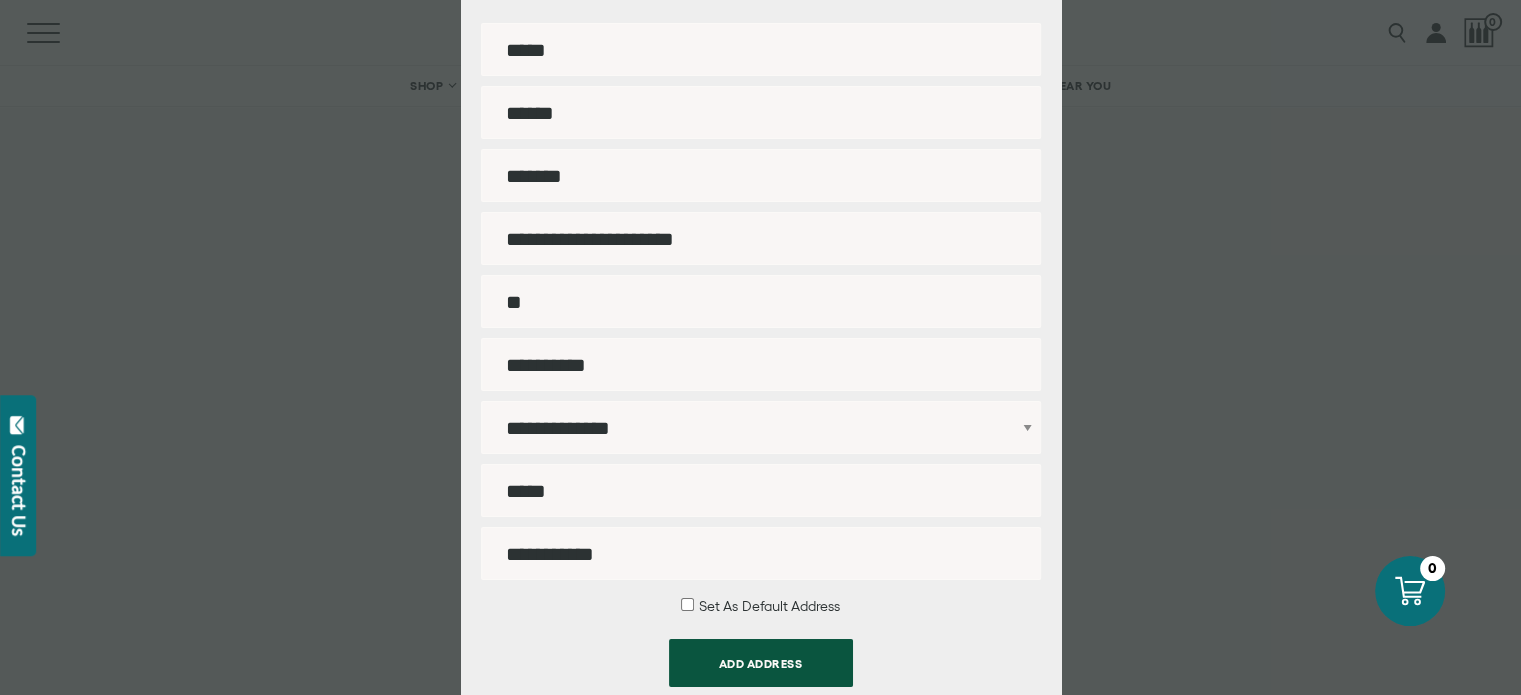 click on "Company" at bounding box center (761, 175) 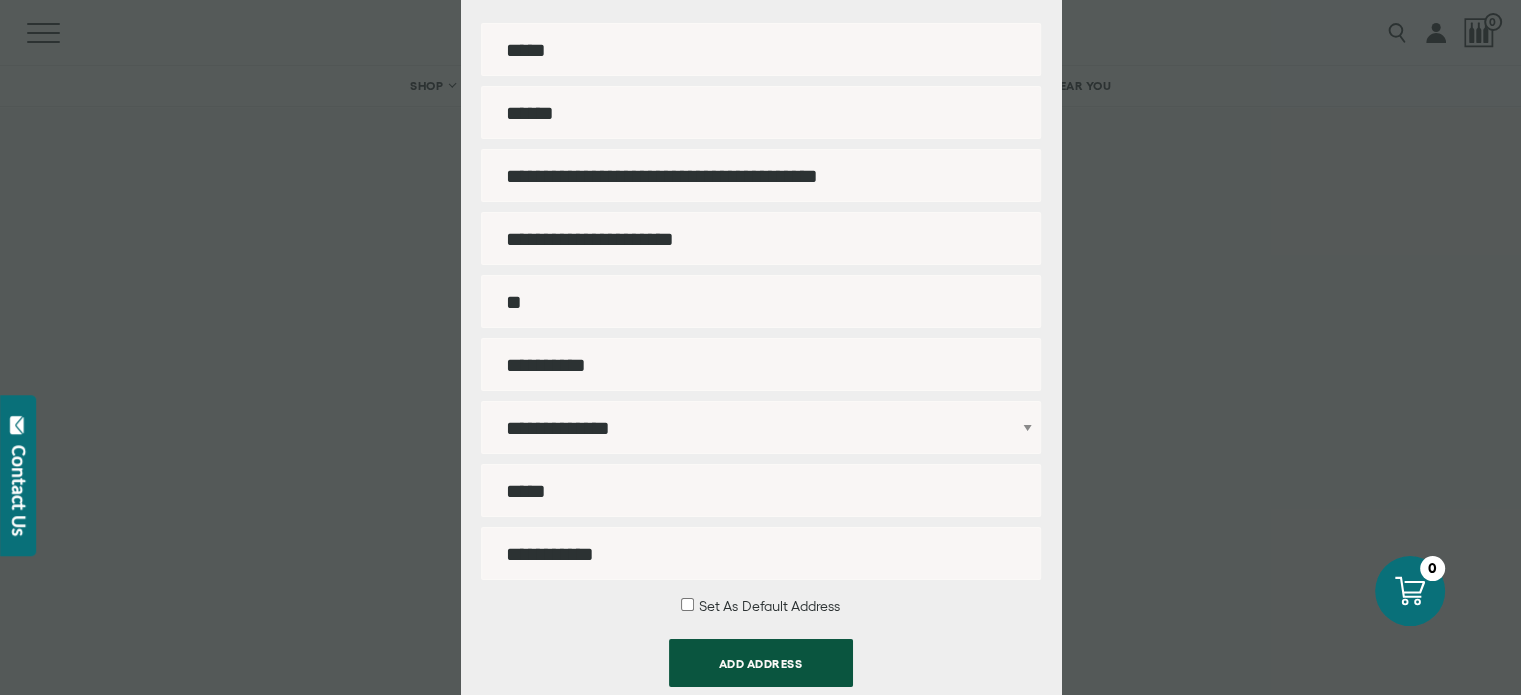 drag, startPoint x: 799, startPoint y: 175, endPoint x: 616, endPoint y: 178, distance: 183.02458 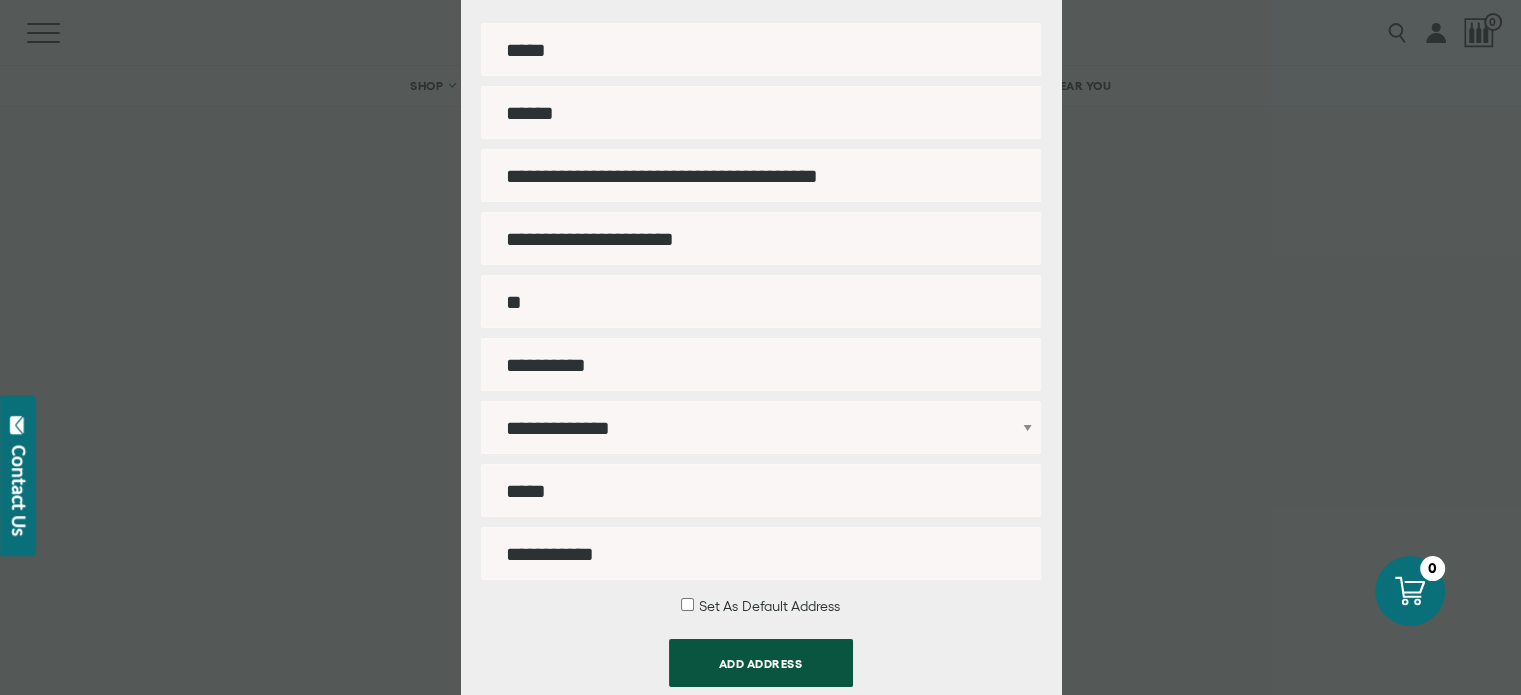 click on "**********" at bounding box center [761, 175] 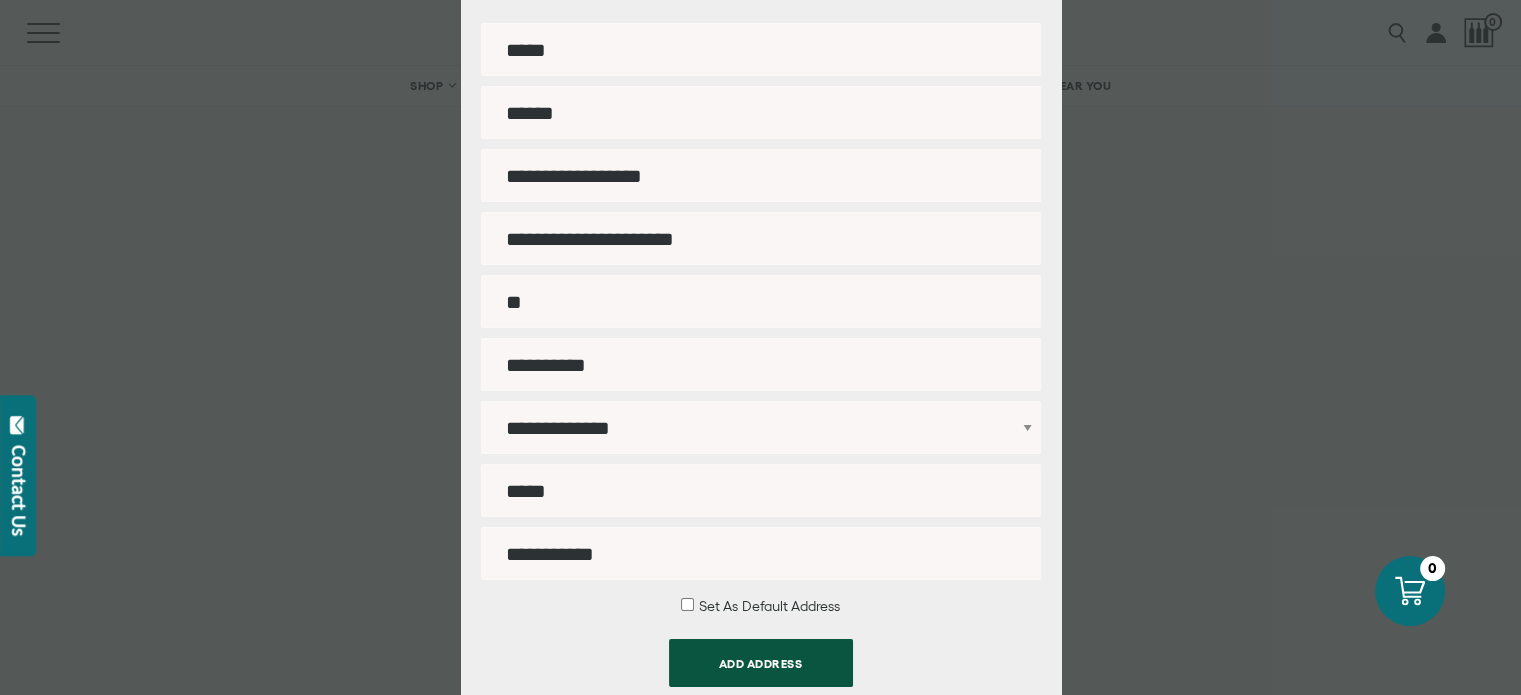 type on "**********" 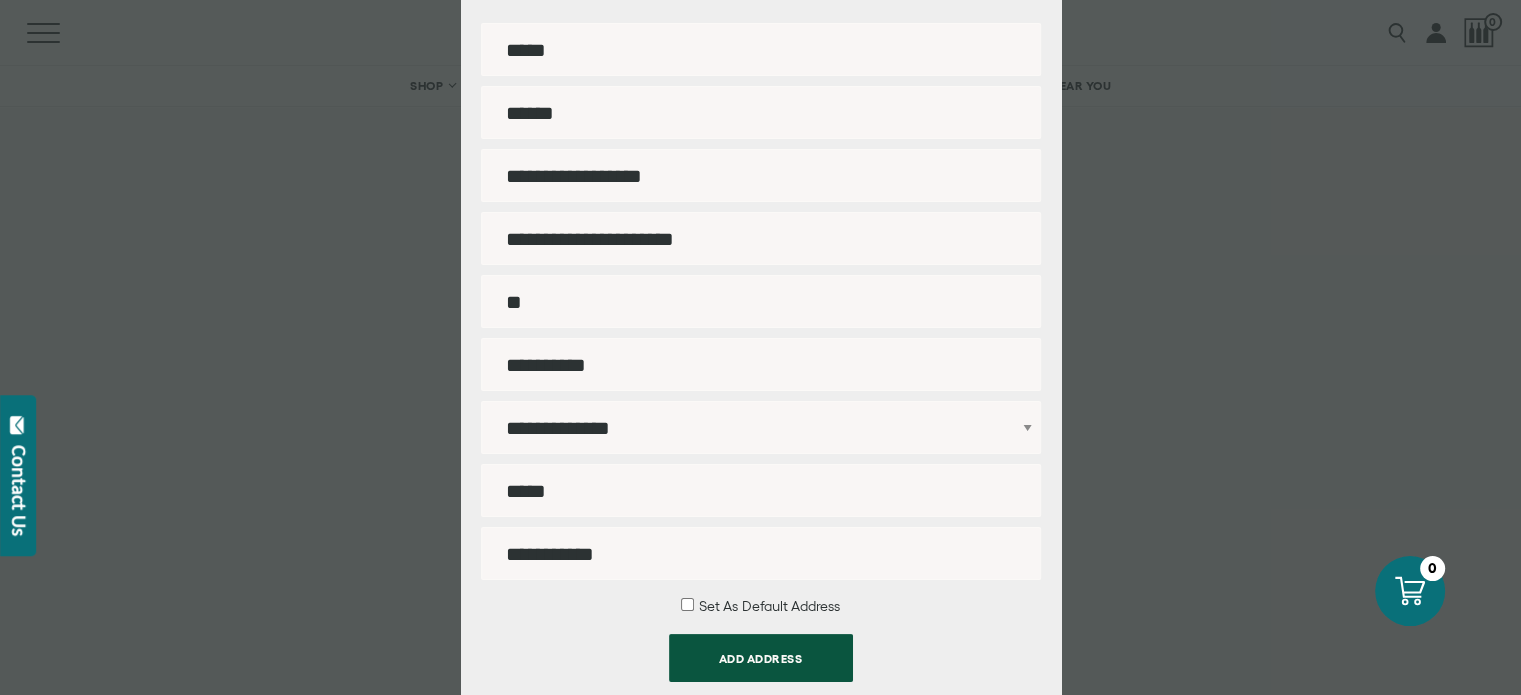 click on "ADD ADDRESS" at bounding box center (761, 658) 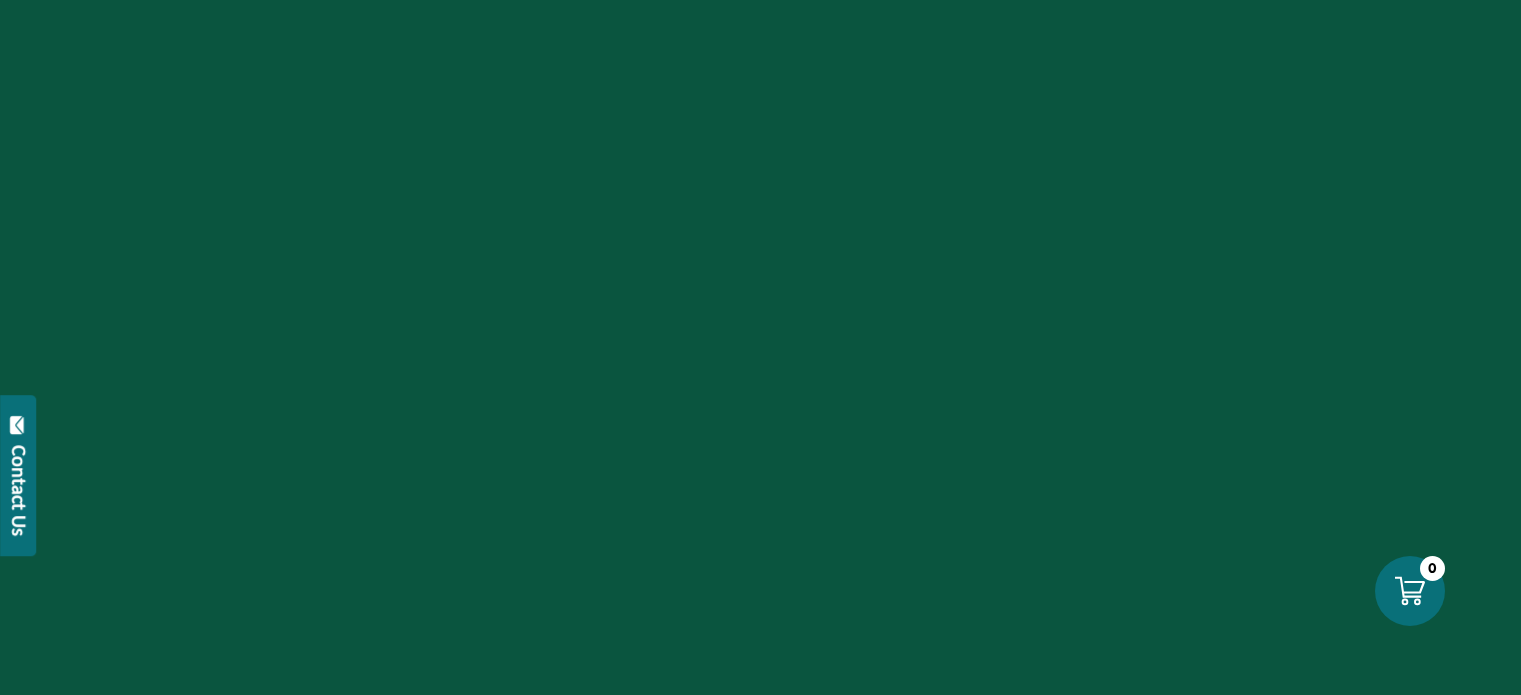 scroll, scrollTop: 0, scrollLeft: 0, axis: both 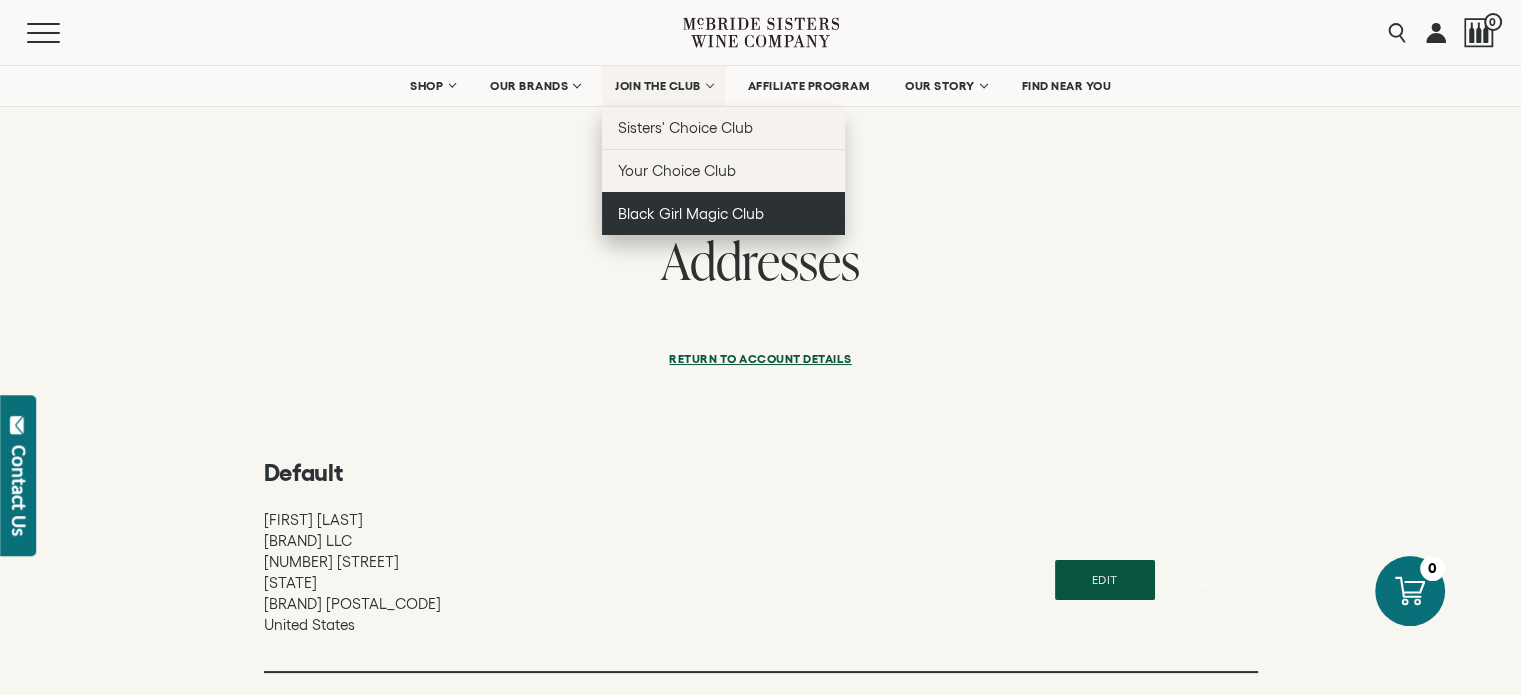 click on "Black Girl Magic Club" at bounding box center (691, 213) 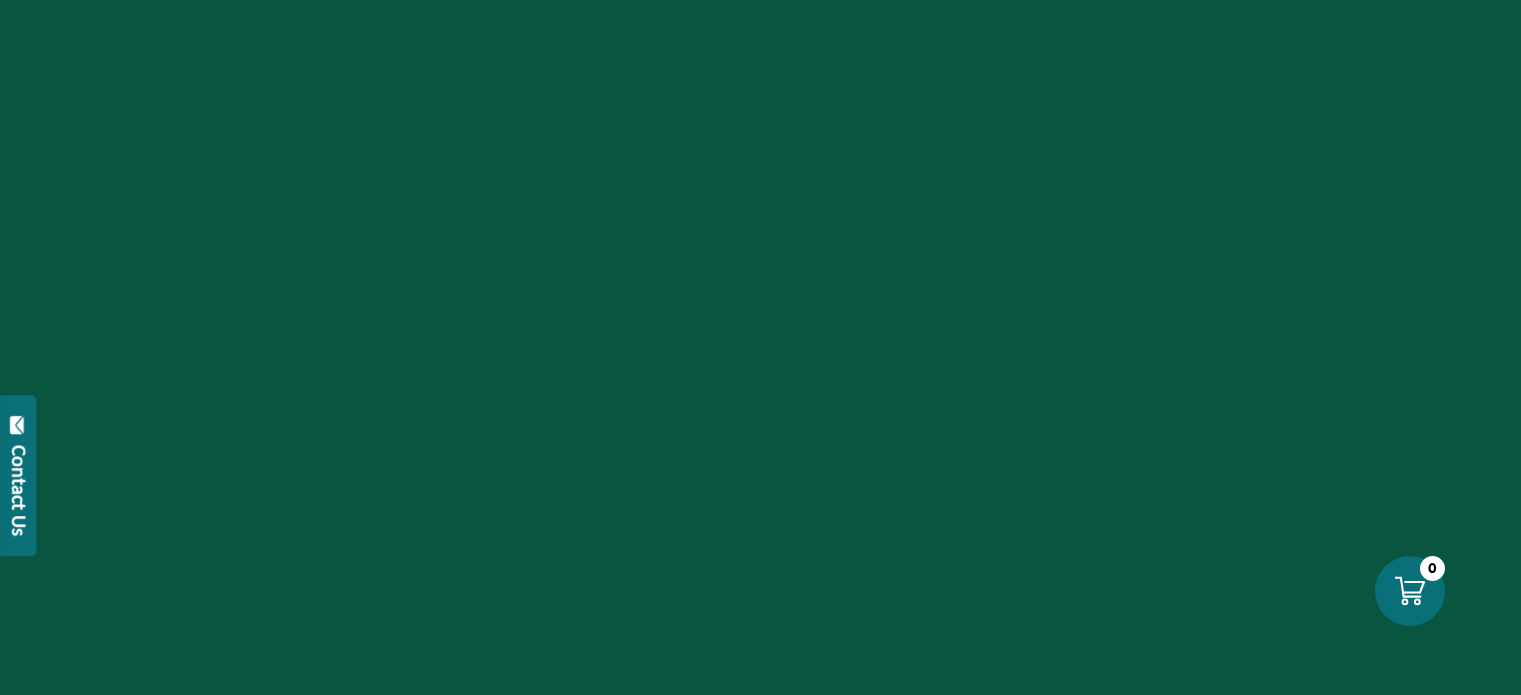 scroll, scrollTop: 0, scrollLeft: 0, axis: both 